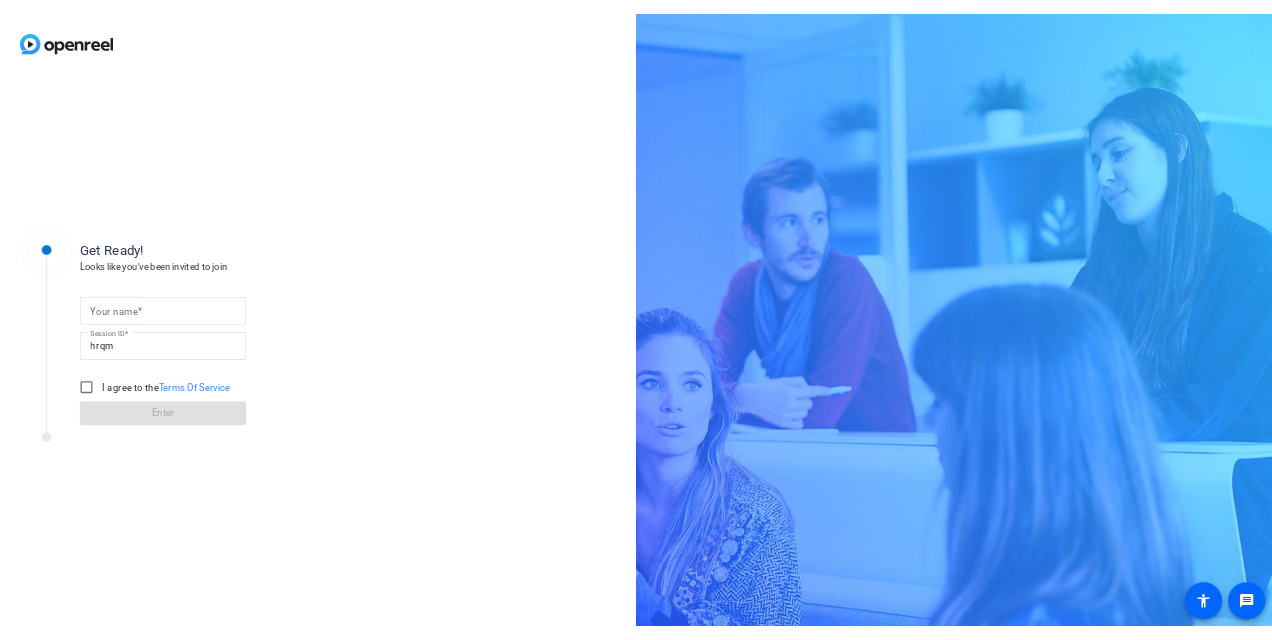 scroll, scrollTop: 0, scrollLeft: 0, axis: both 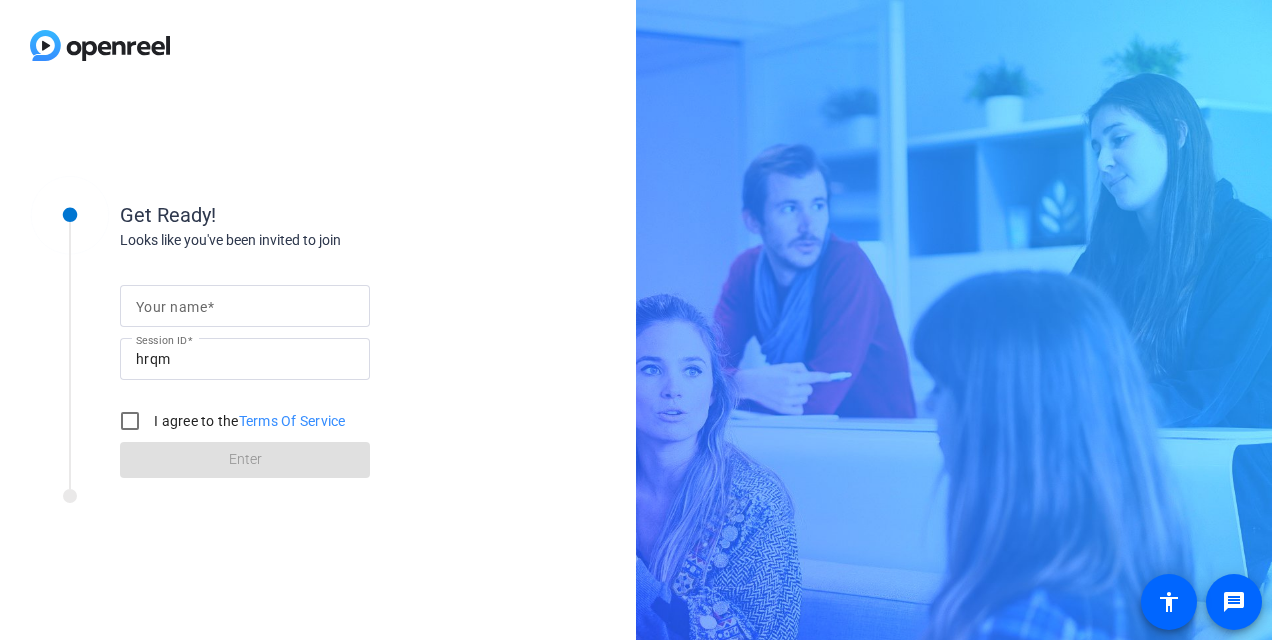 click 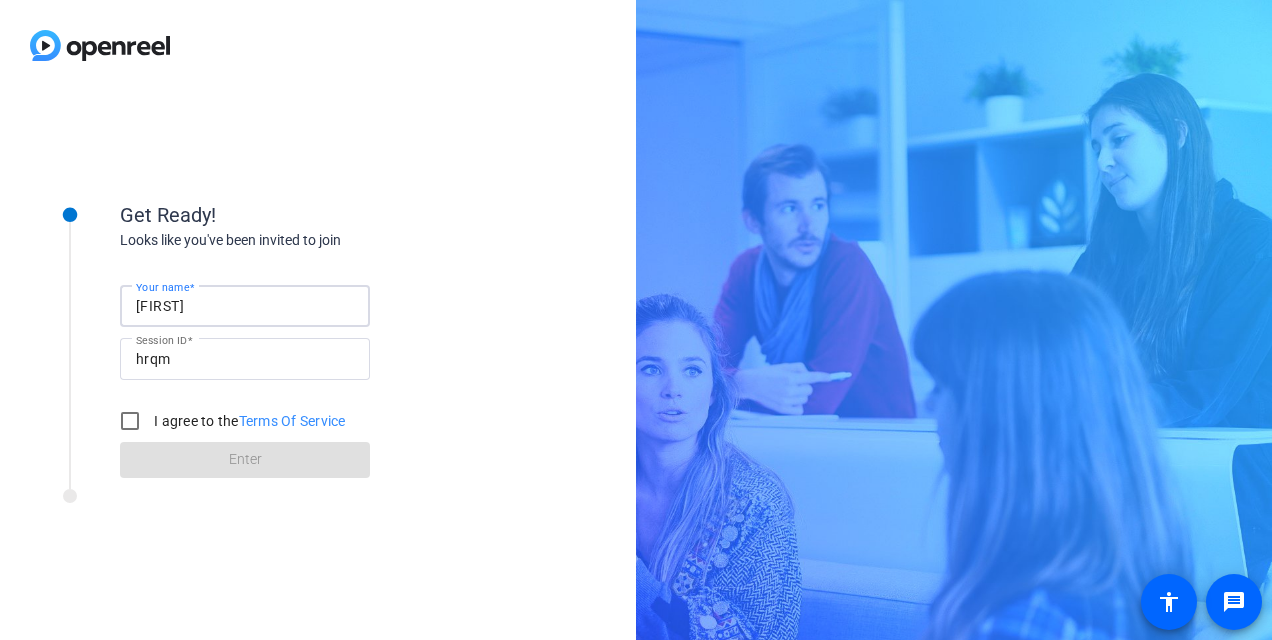type on "[FIRST]" 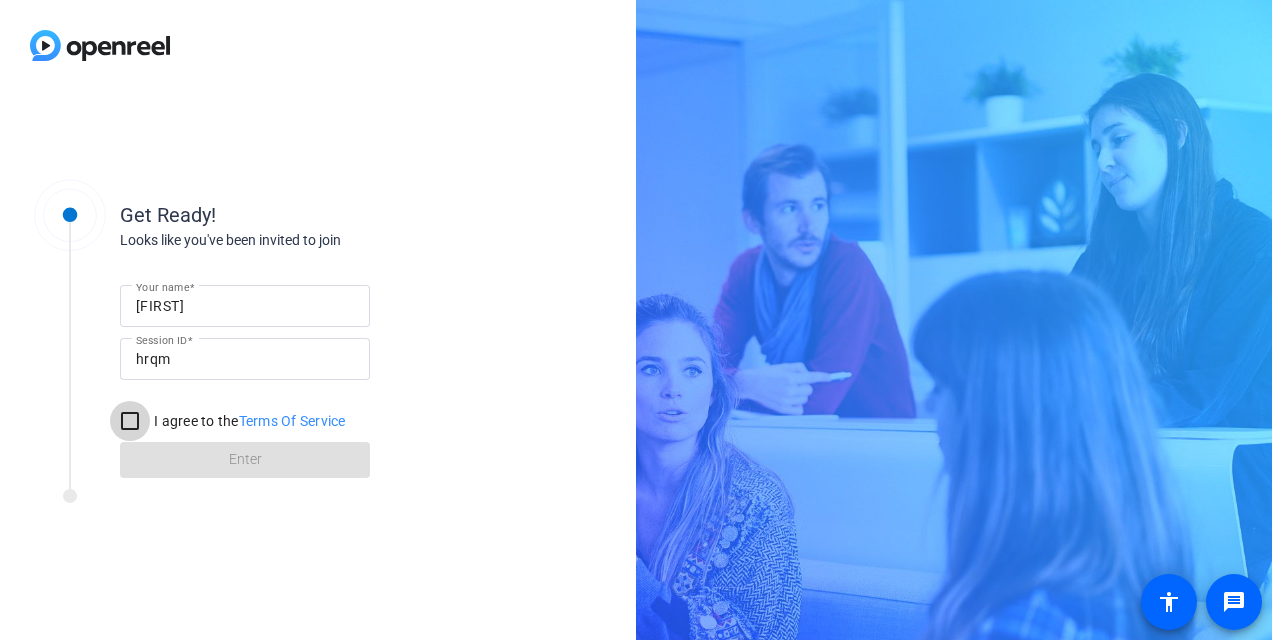 click on "I agree to the  Terms Of Service" at bounding box center (130, 421) 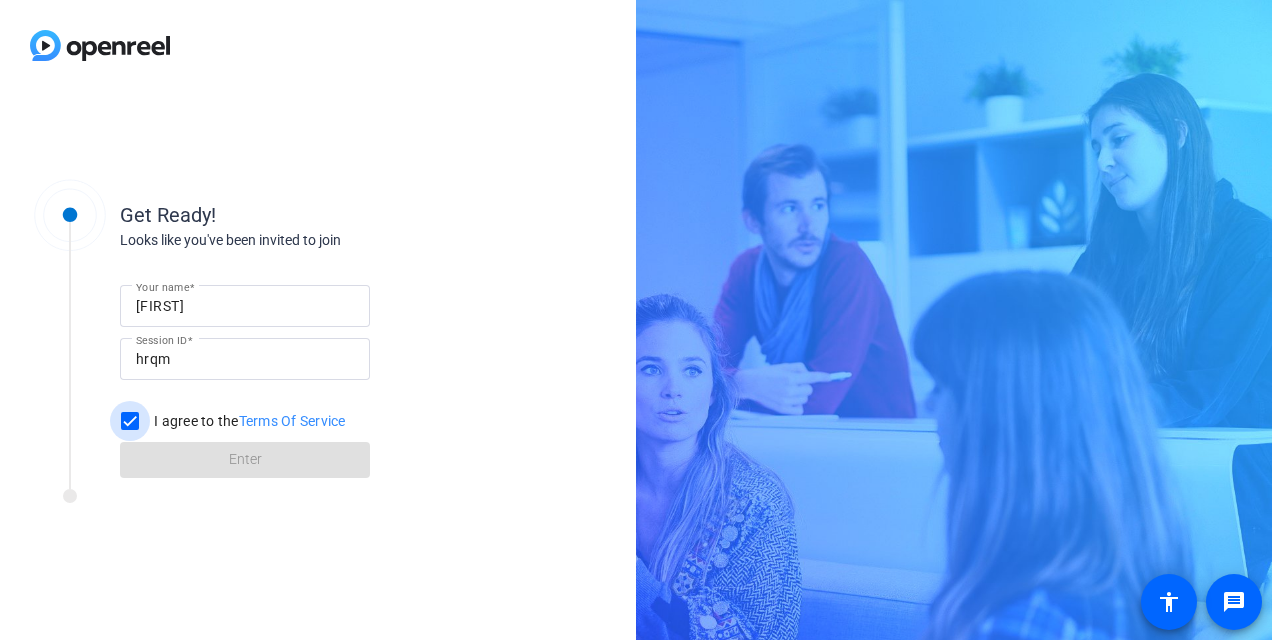 checkbox on "true" 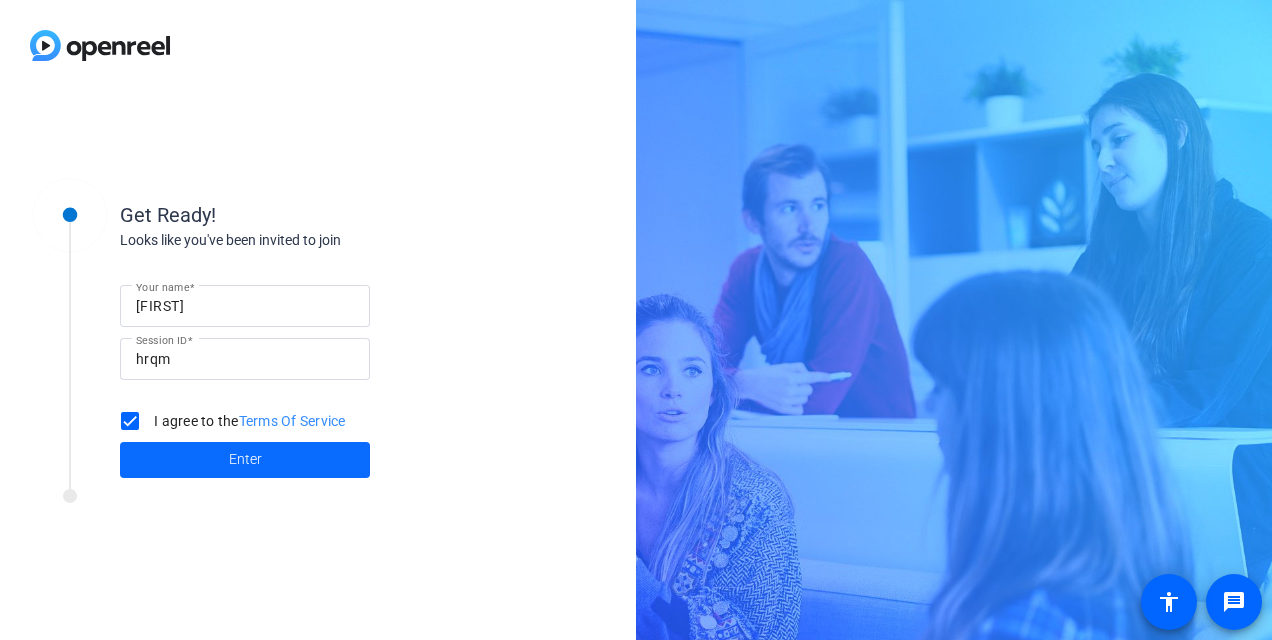 click 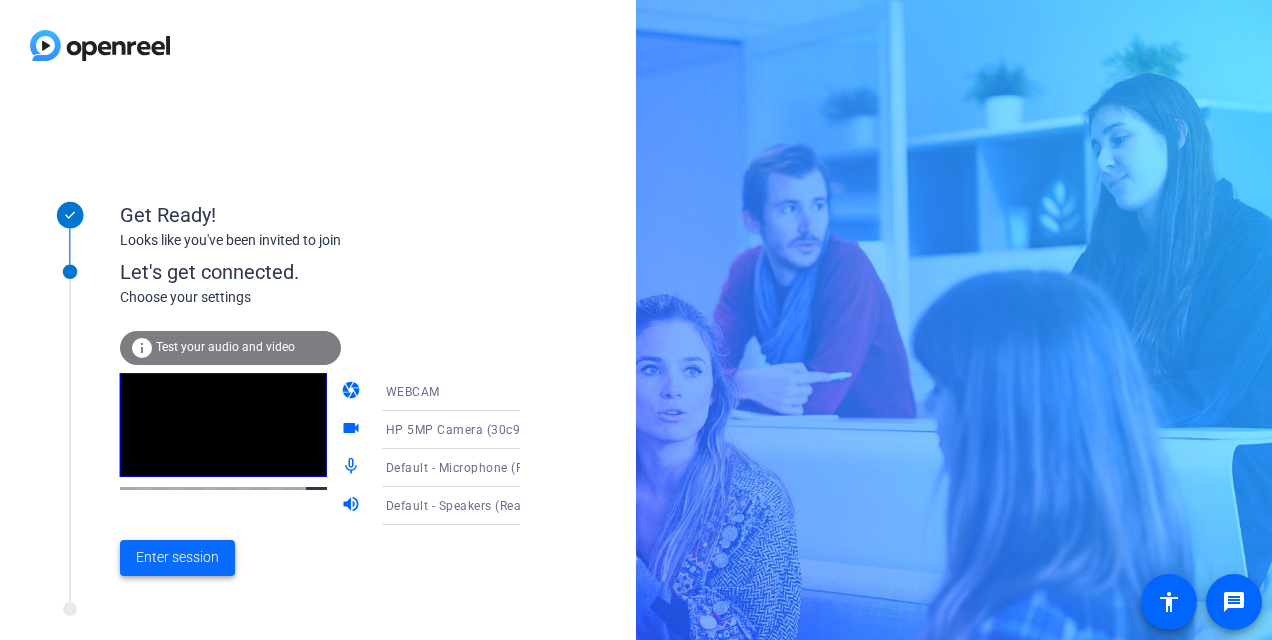 click on "Enter session" 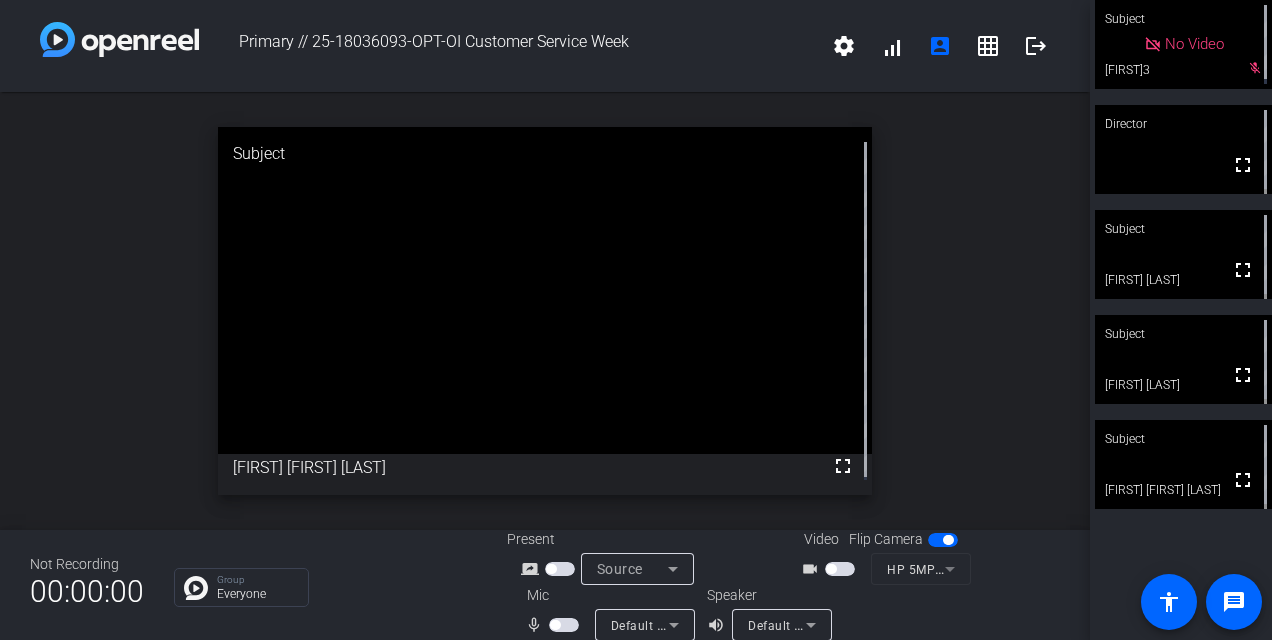 click at bounding box center [840, 569] 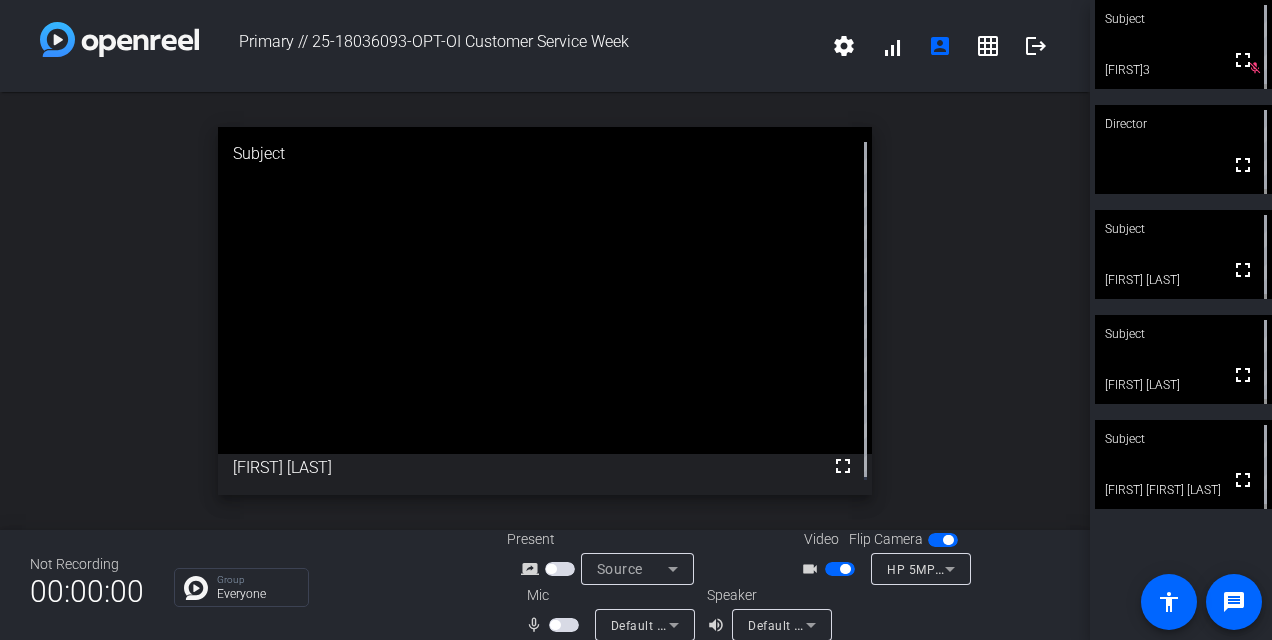 click at bounding box center (840, 569) 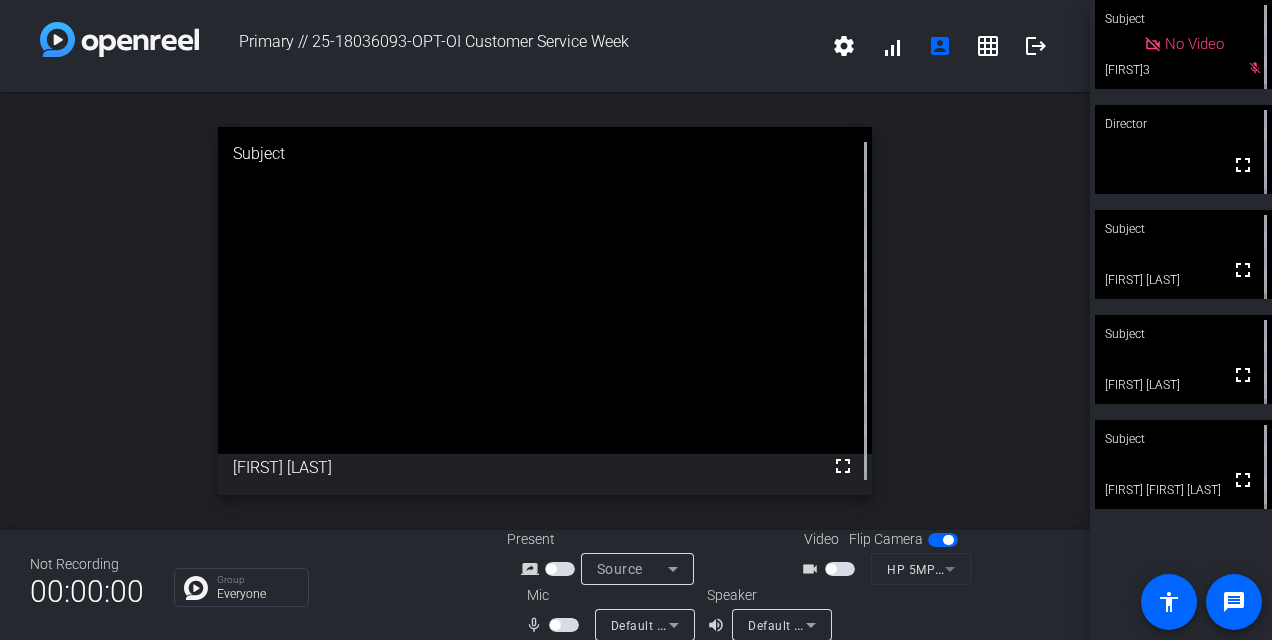 click at bounding box center (840, 569) 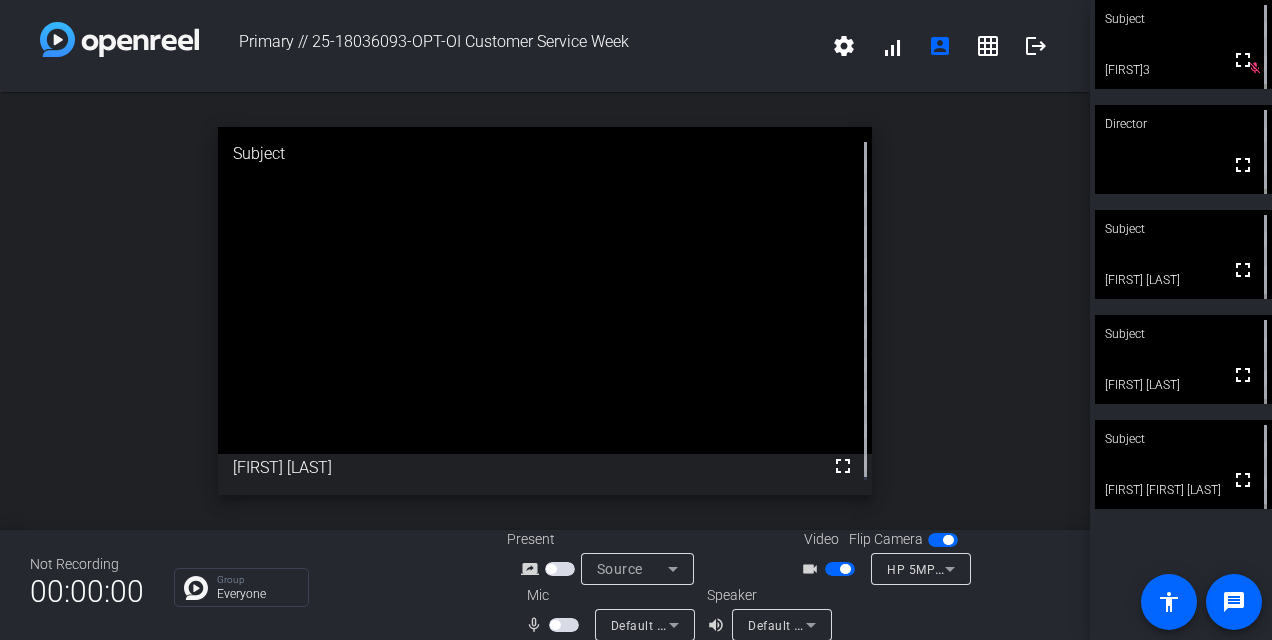 click at bounding box center (564, 625) 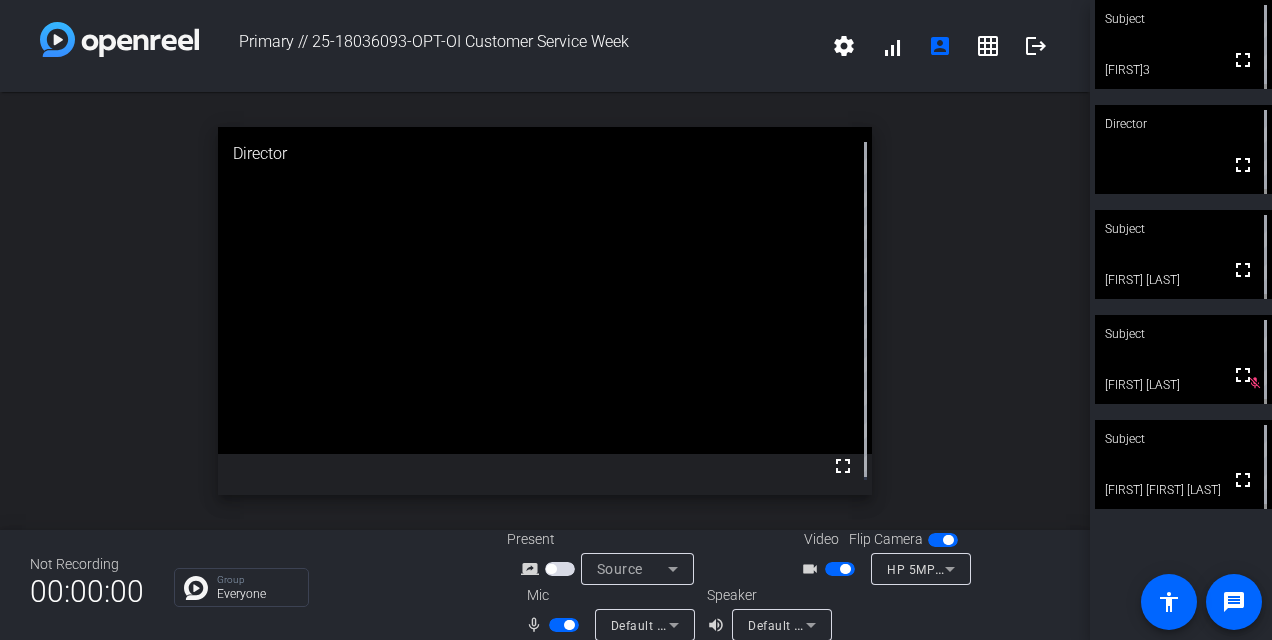 click at bounding box center [564, 625] 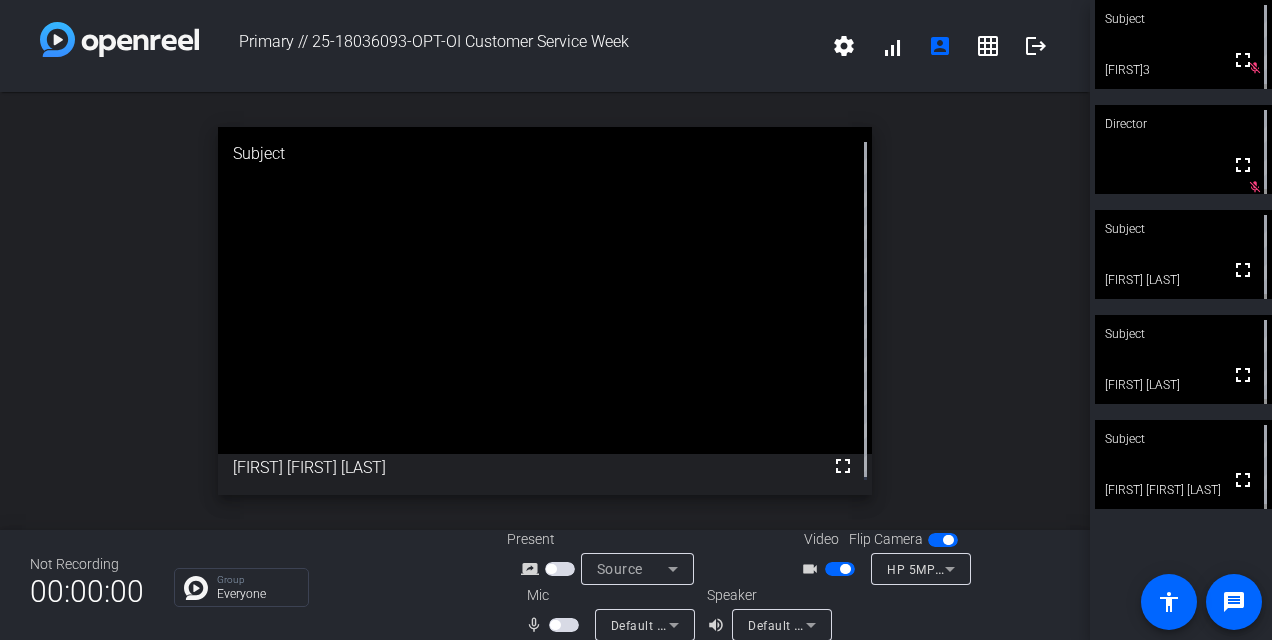 click at bounding box center [564, 625] 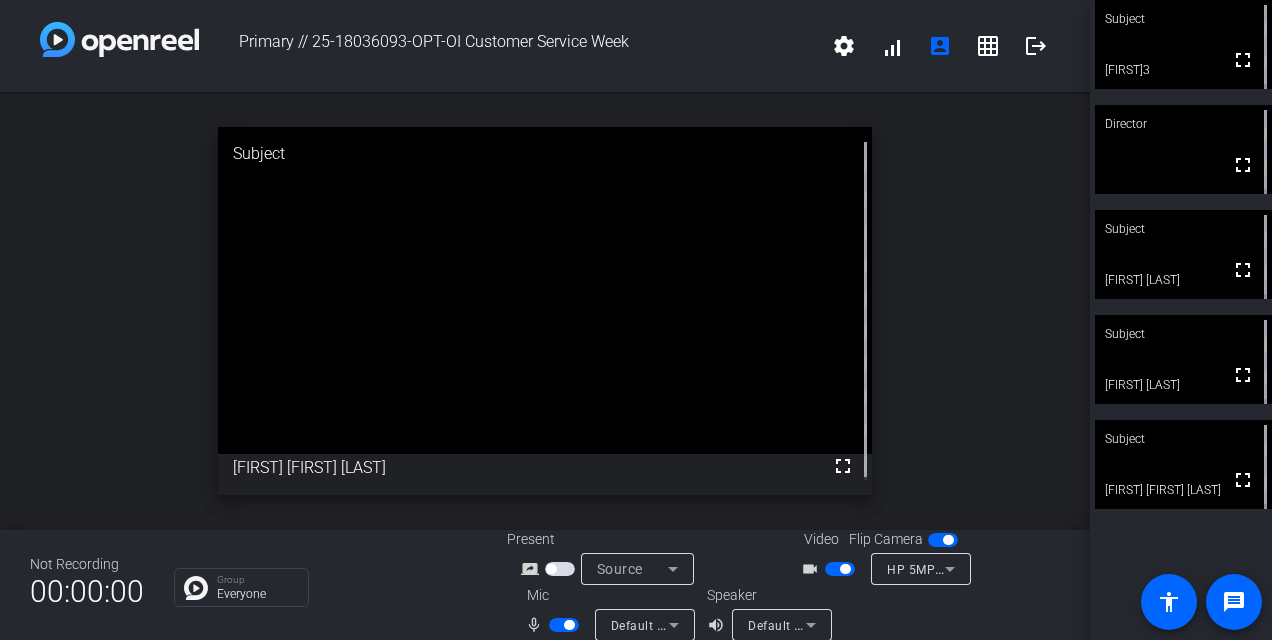 click at bounding box center (566, 624) 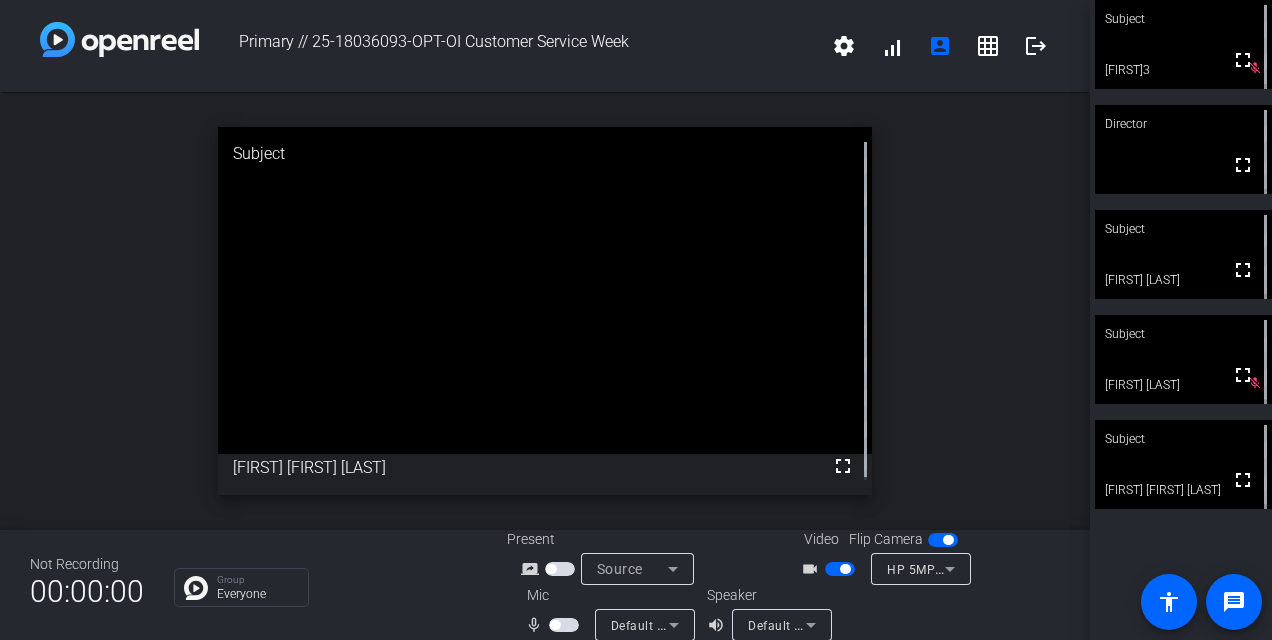click at bounding box center (840, 569) 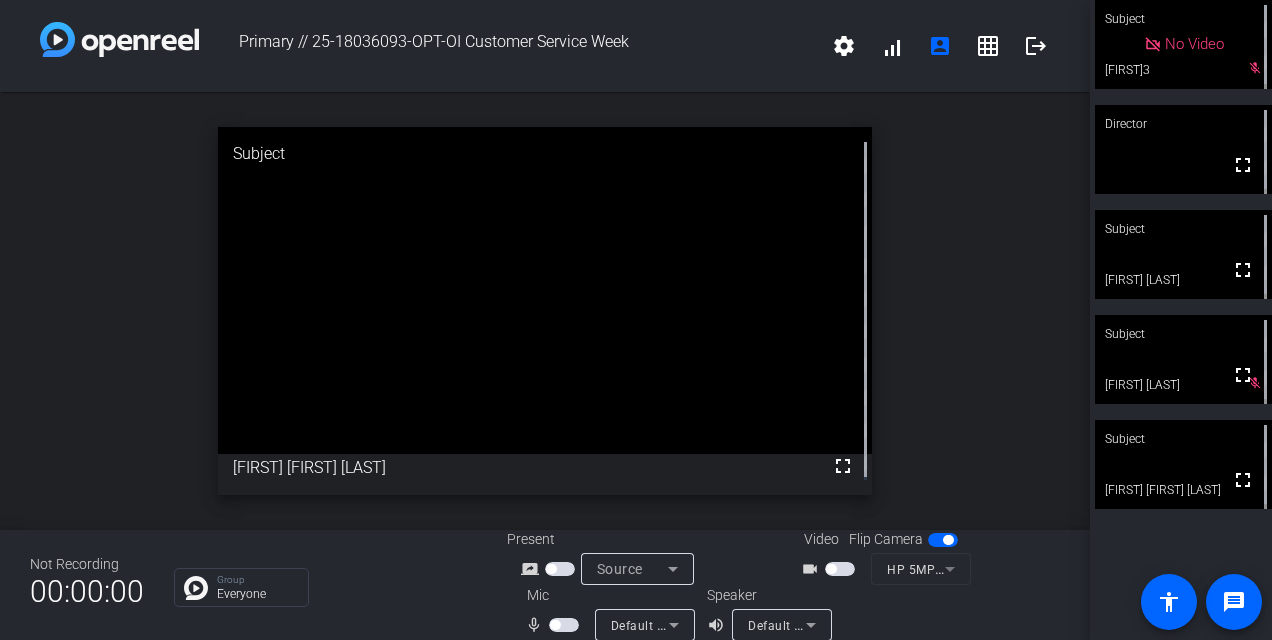 click at bounding box center [840, 569] 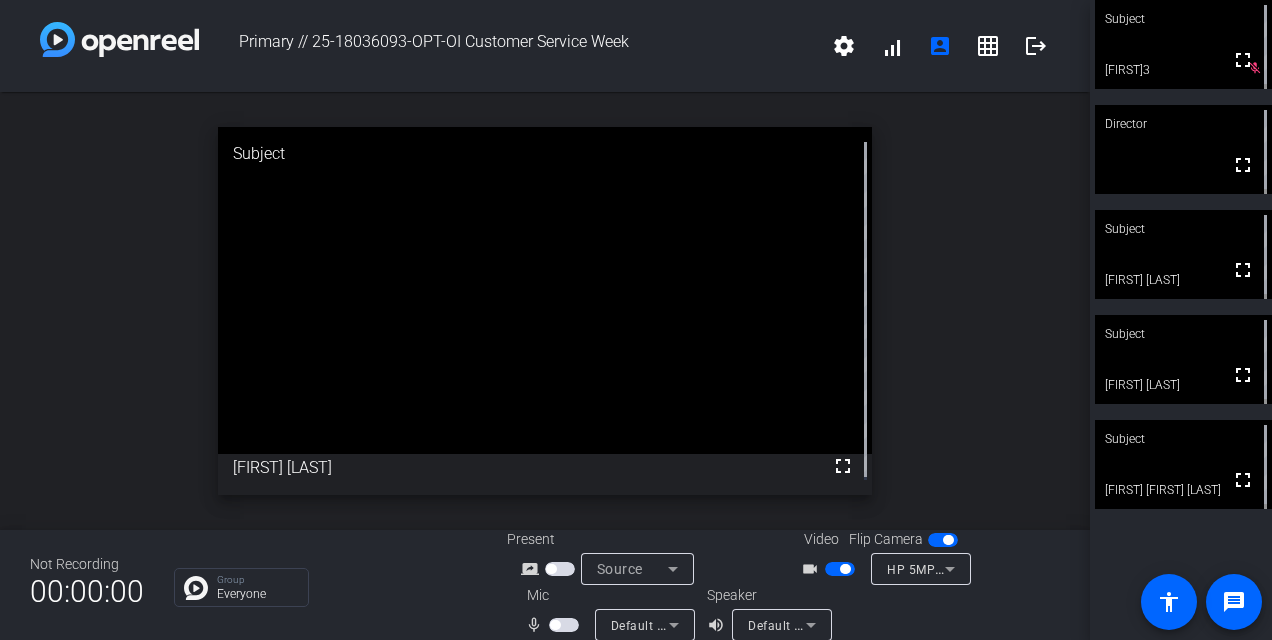 click at bounding box center [564, 625] 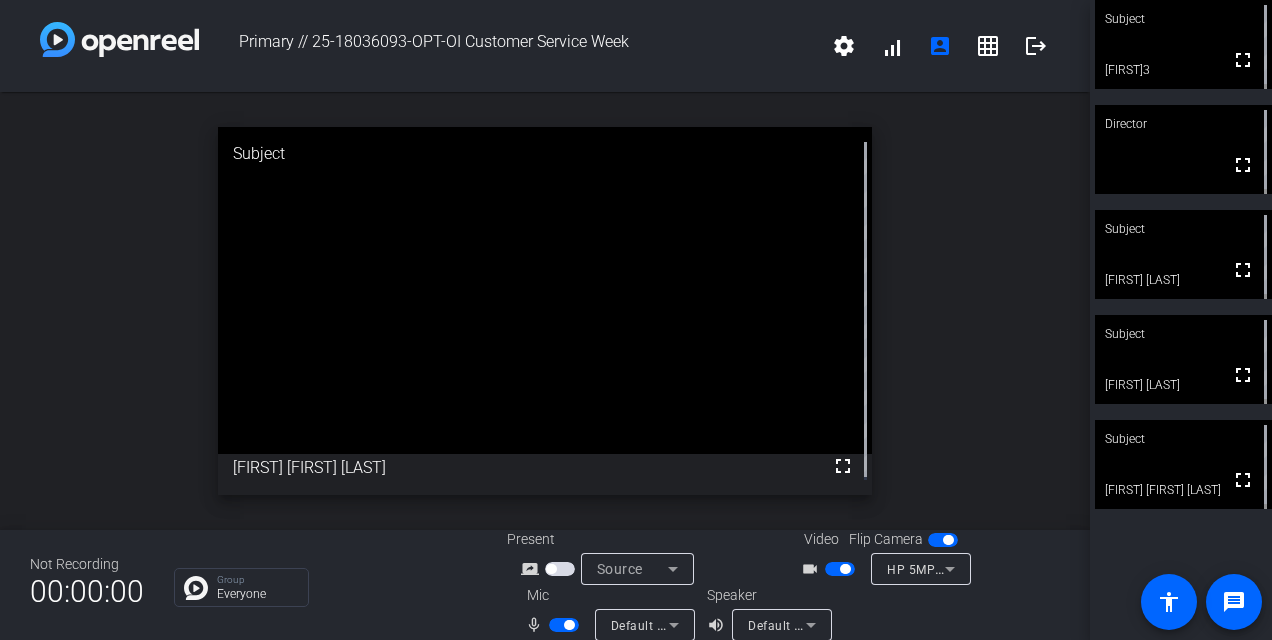 click at bounding box center [564, 625] 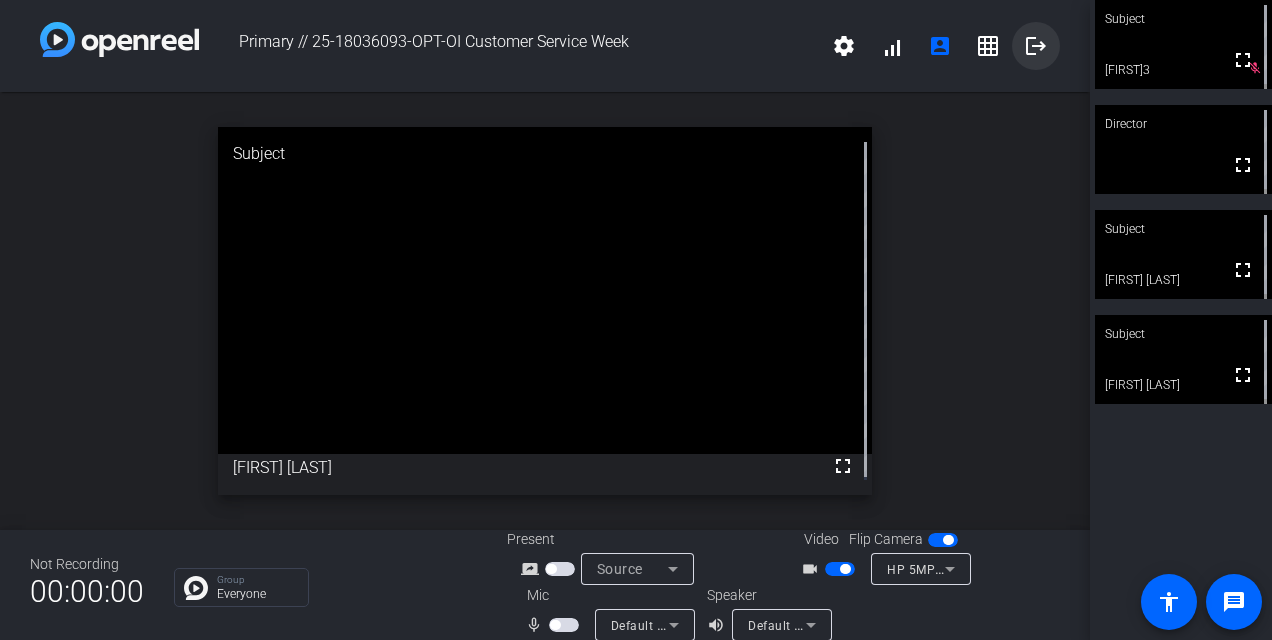 click 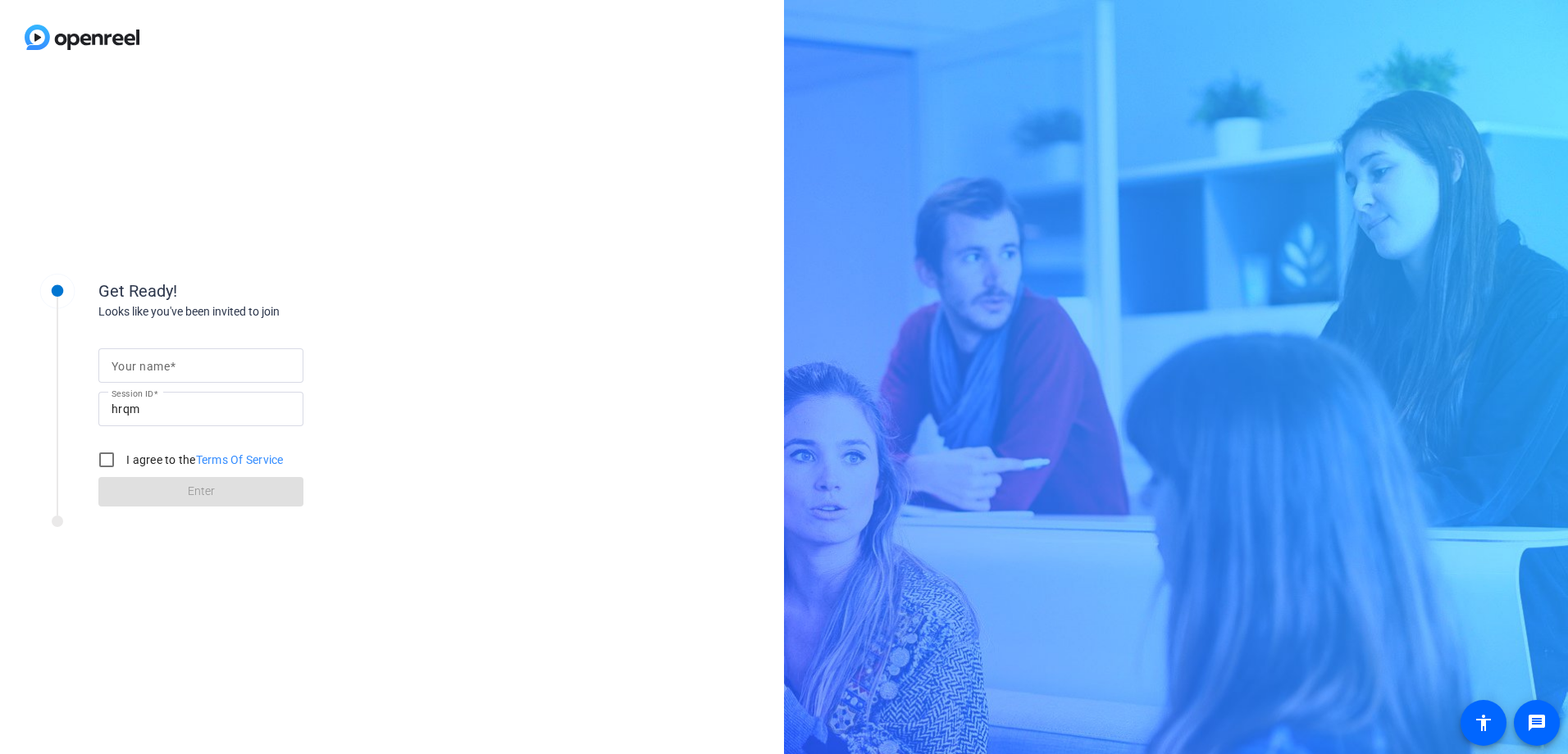 scroll, scrollTop: 0, scrollLeft: 0, axis: both 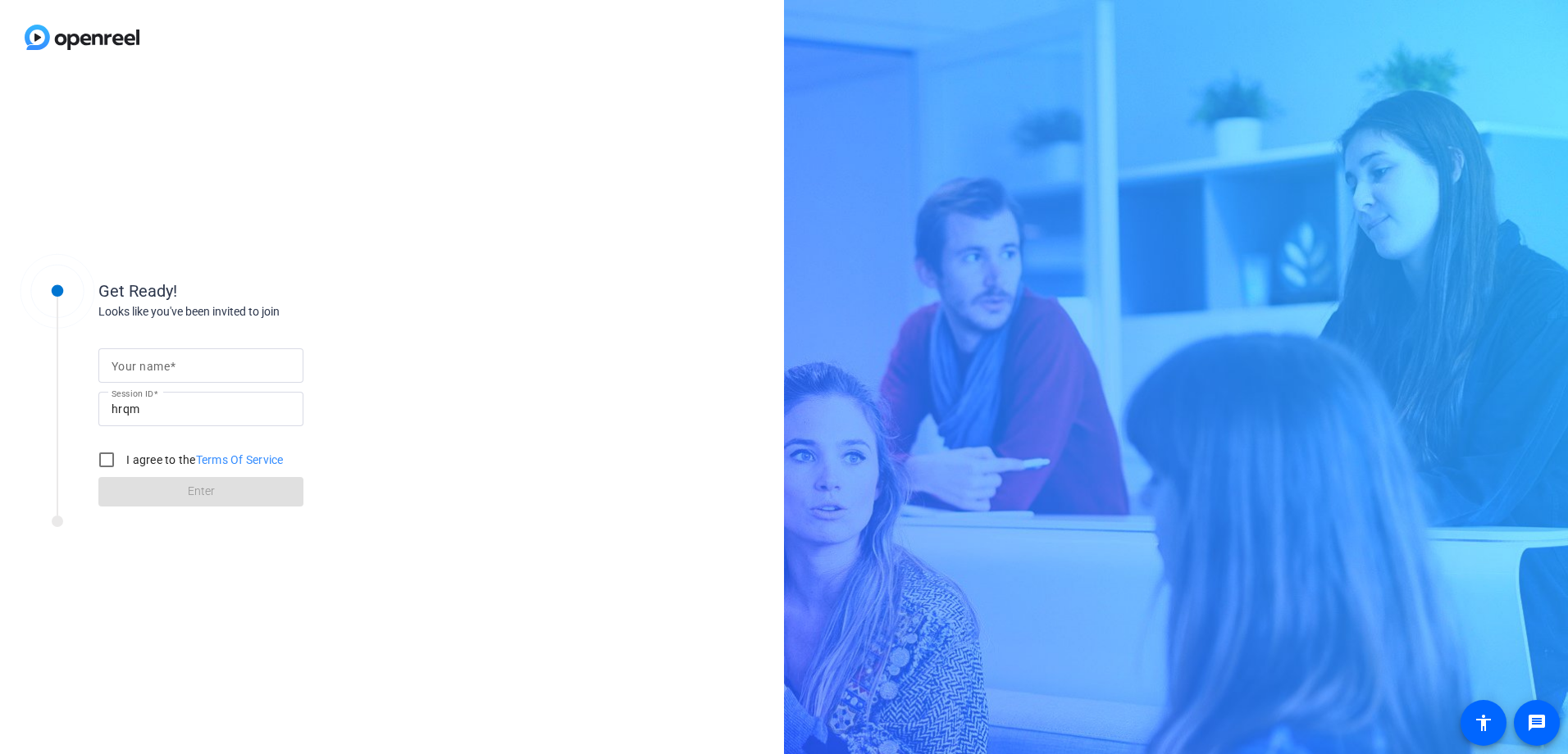 click on "Your name" at bounding box center (201, 366) 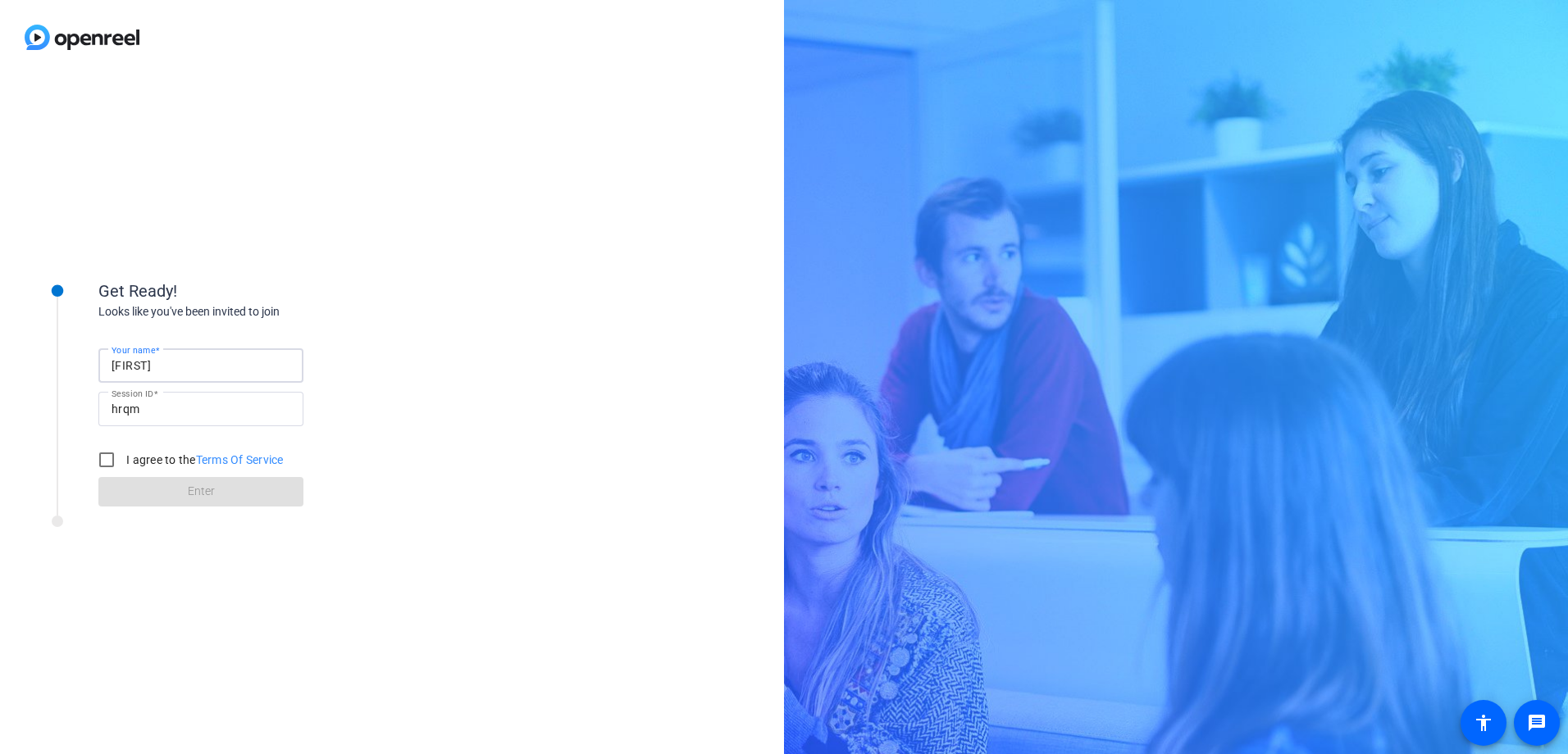 type on "[FIRST]" 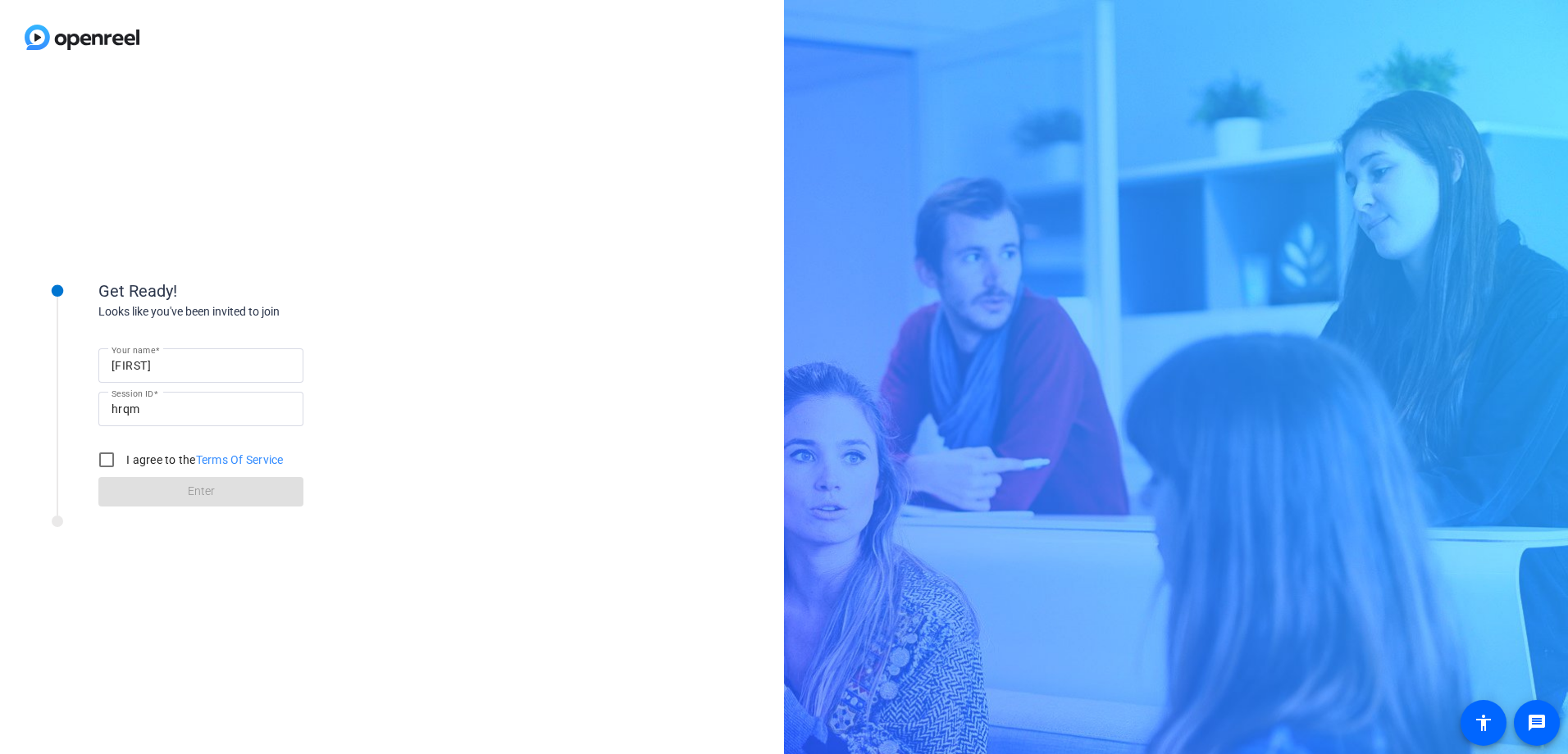 click on "I agree to the  Terms Of Service" at bounding box center [203, 460] 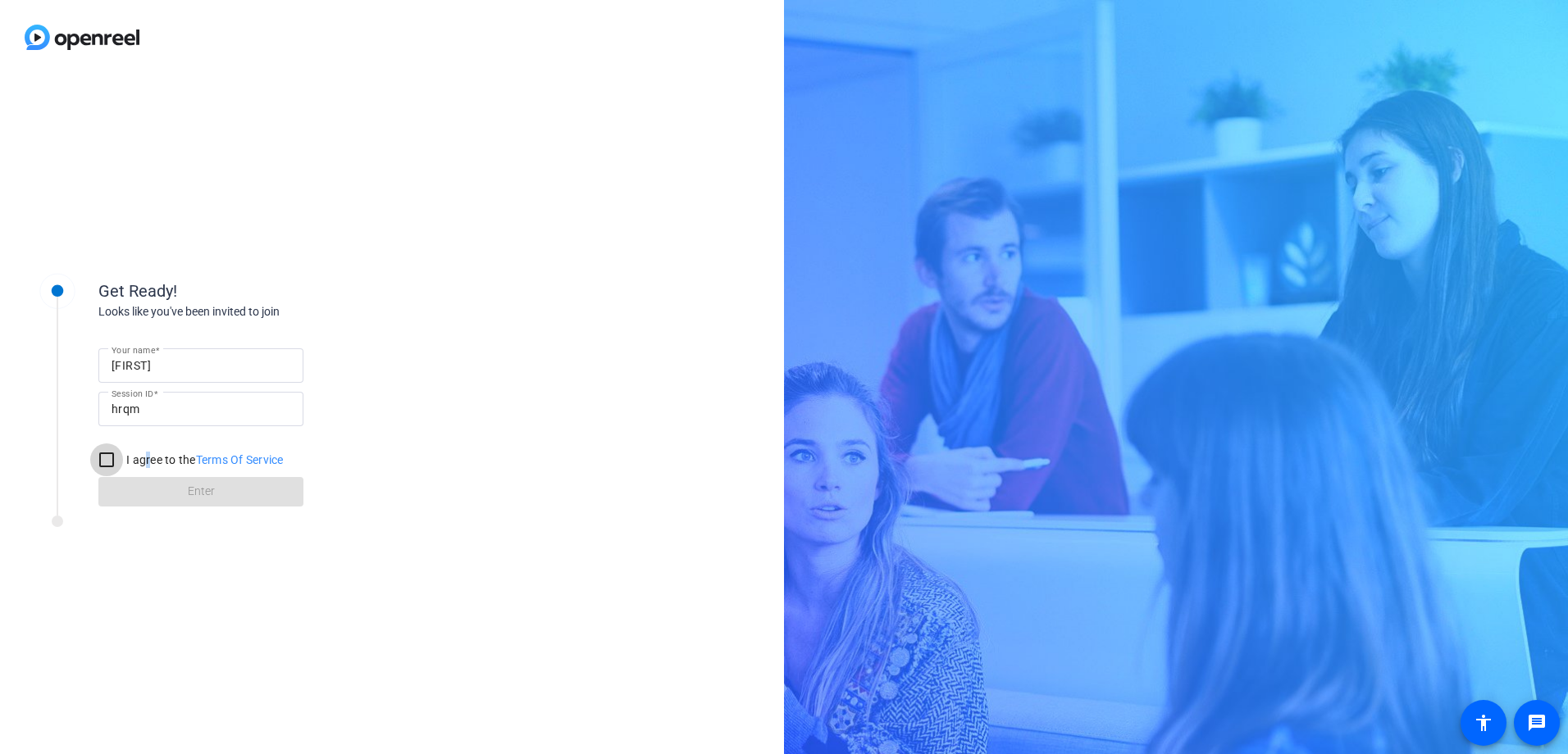 drag, startPoint x: 148, startPoint y: 456, endPoint x: 98, endPoint y: 453, distance: 50.089919 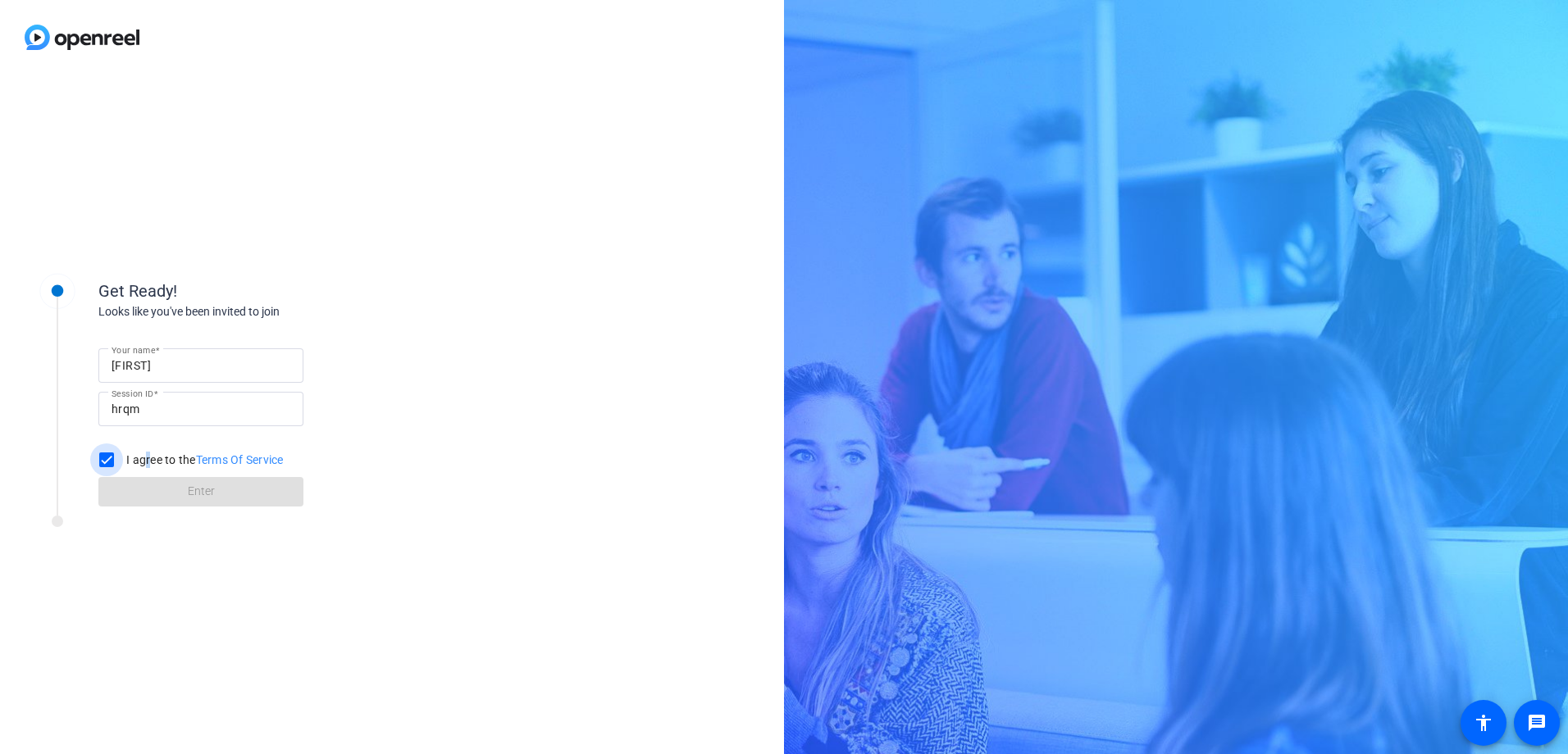 checkbox on "true" 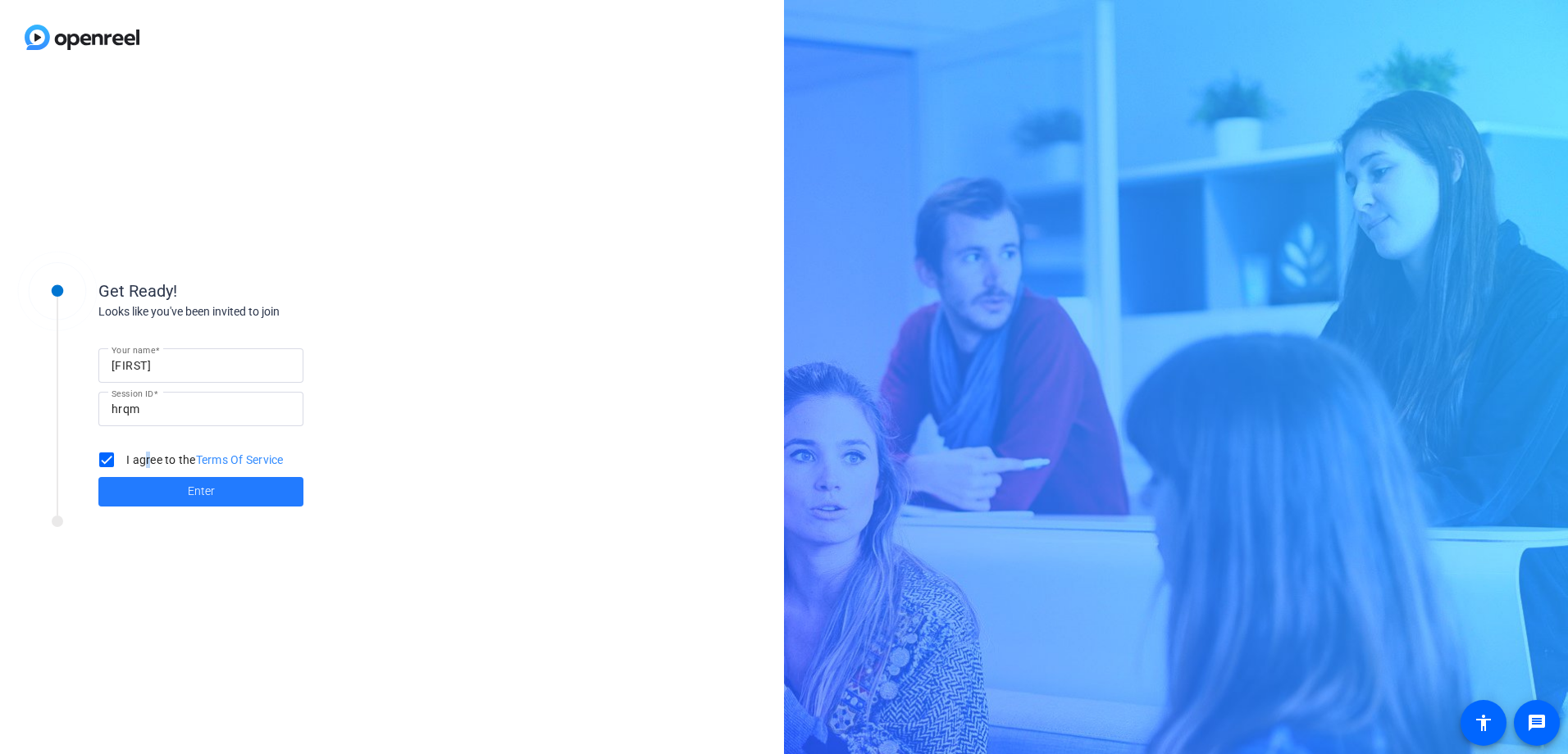 click 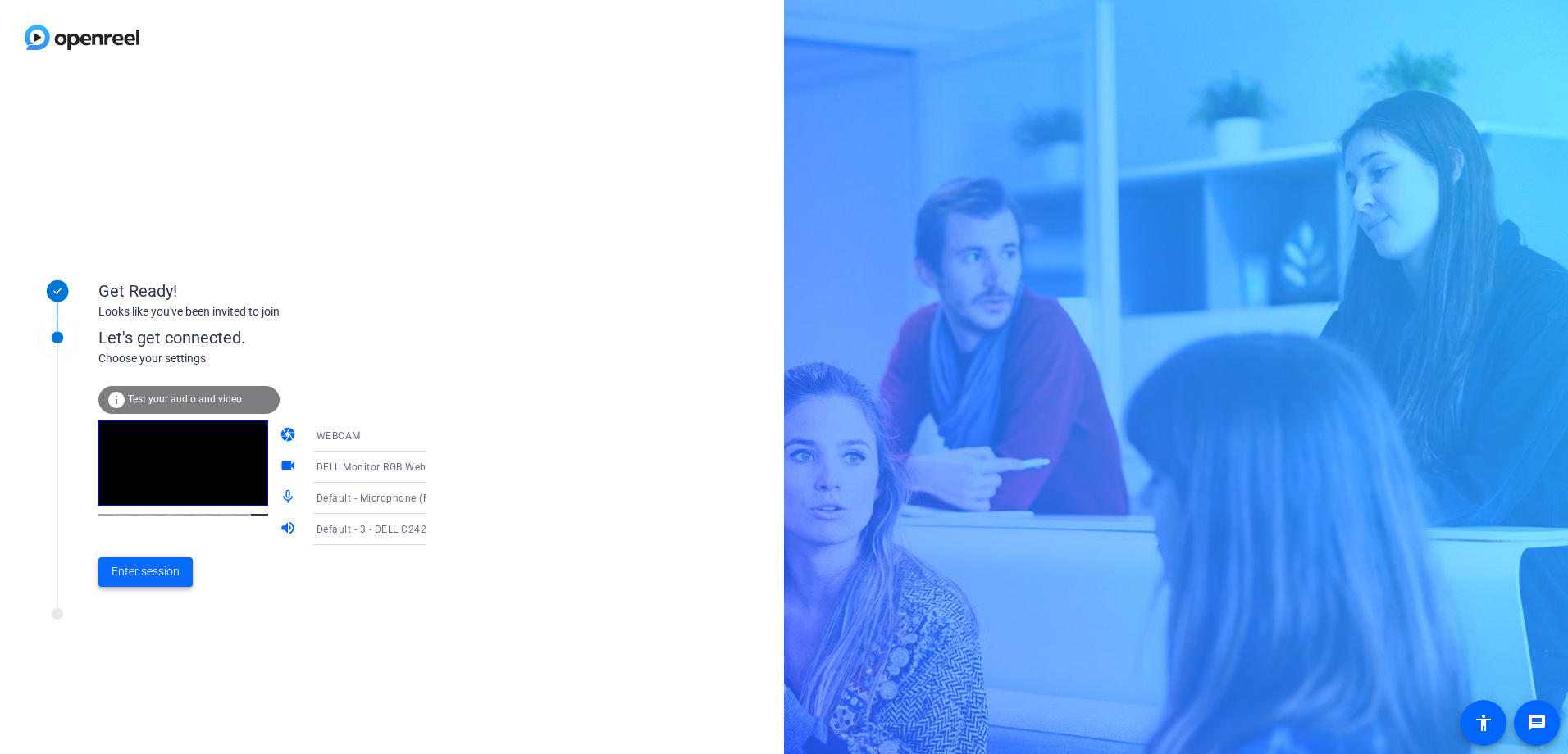click on "Enter session" 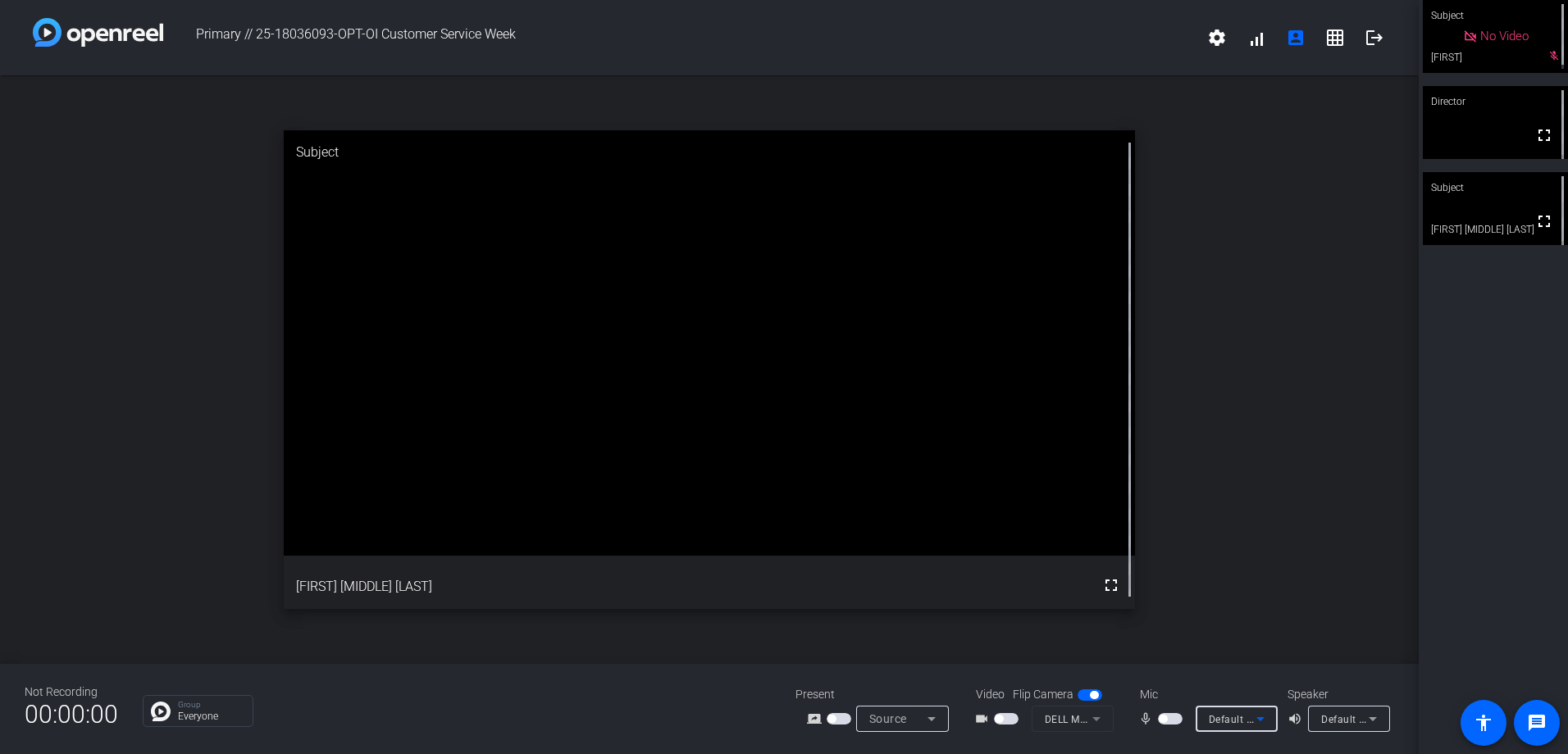 click on "Default - Microphone (Realtek(R) Audio)" at bounding box center [1304, 719] 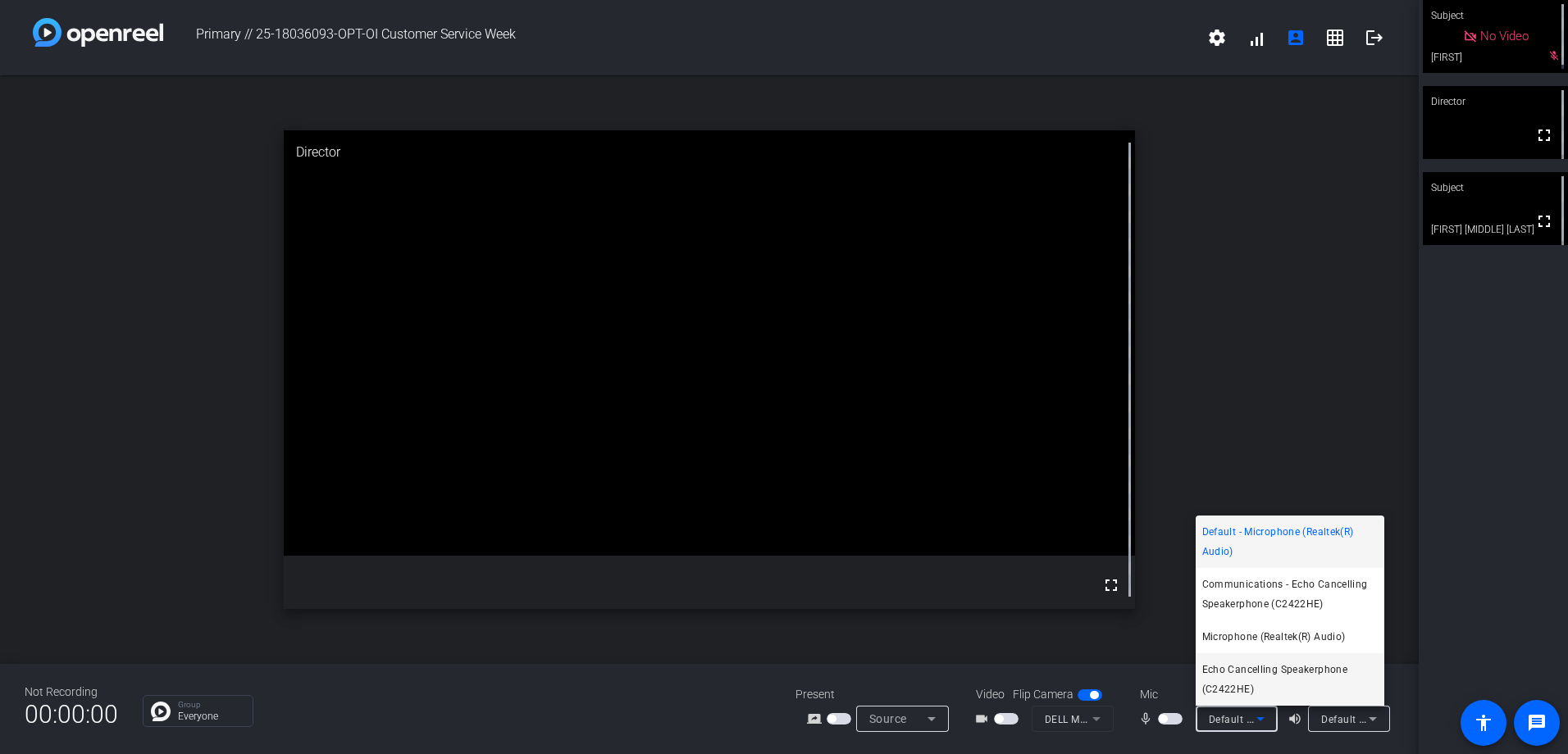 click on "Echo Cancelling Speakerphone (C2422HE)" at bounding box center (1290, 679) 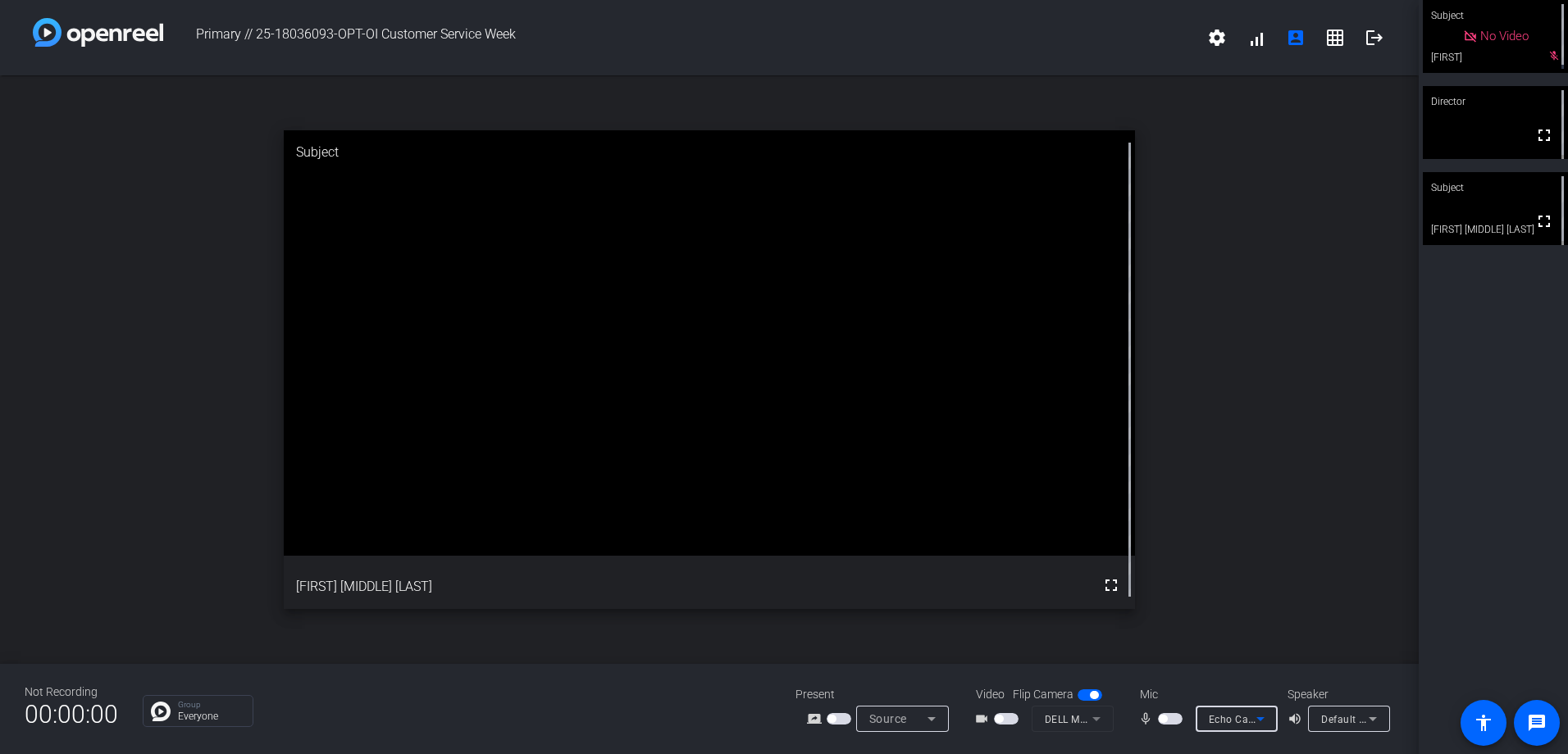 click on "Echo Cancelling Speakerphone (C2422HE)" at bounding box center (1233, 719) 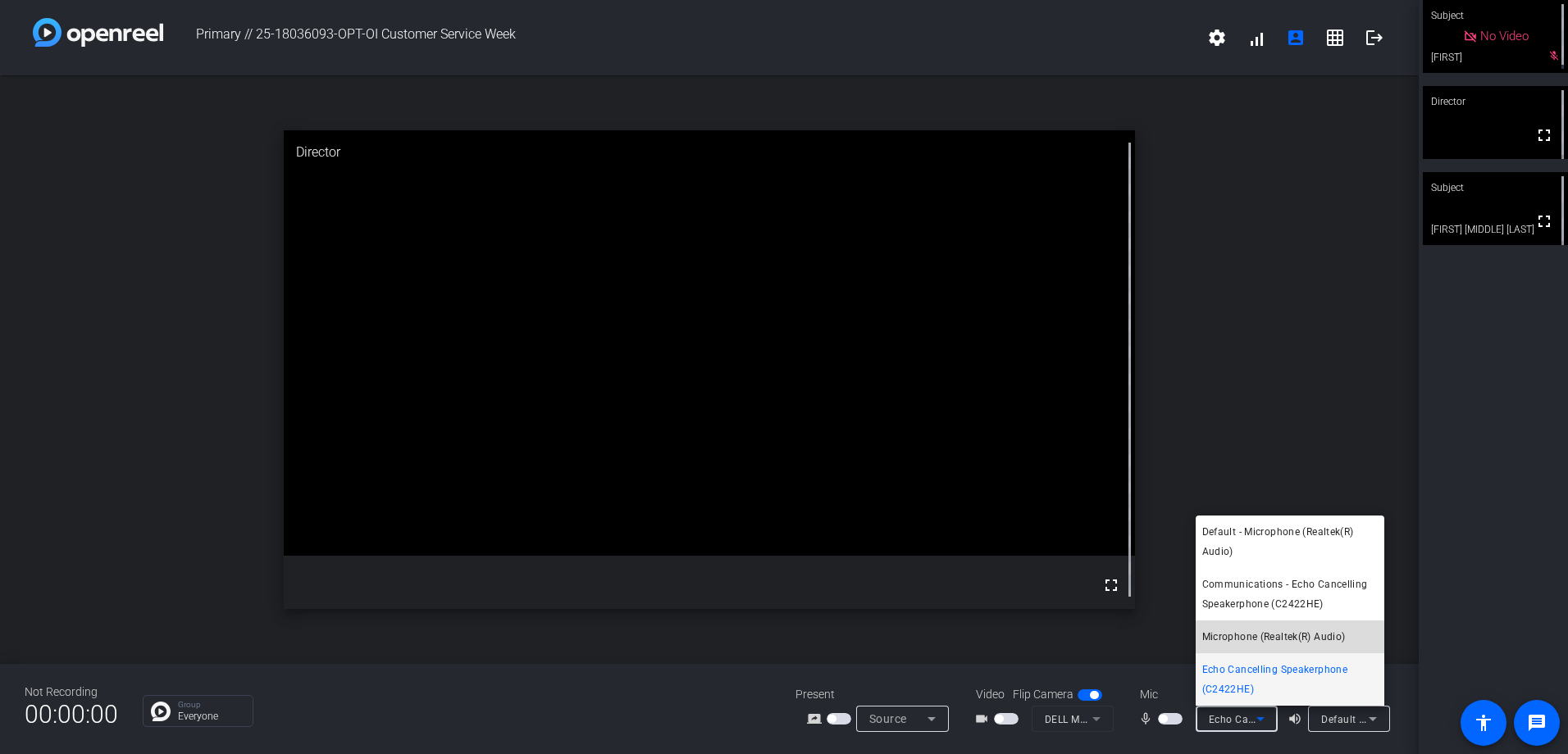click on "Microphone (Realtek(R) Audio)" at bounding box center (1274, 637) 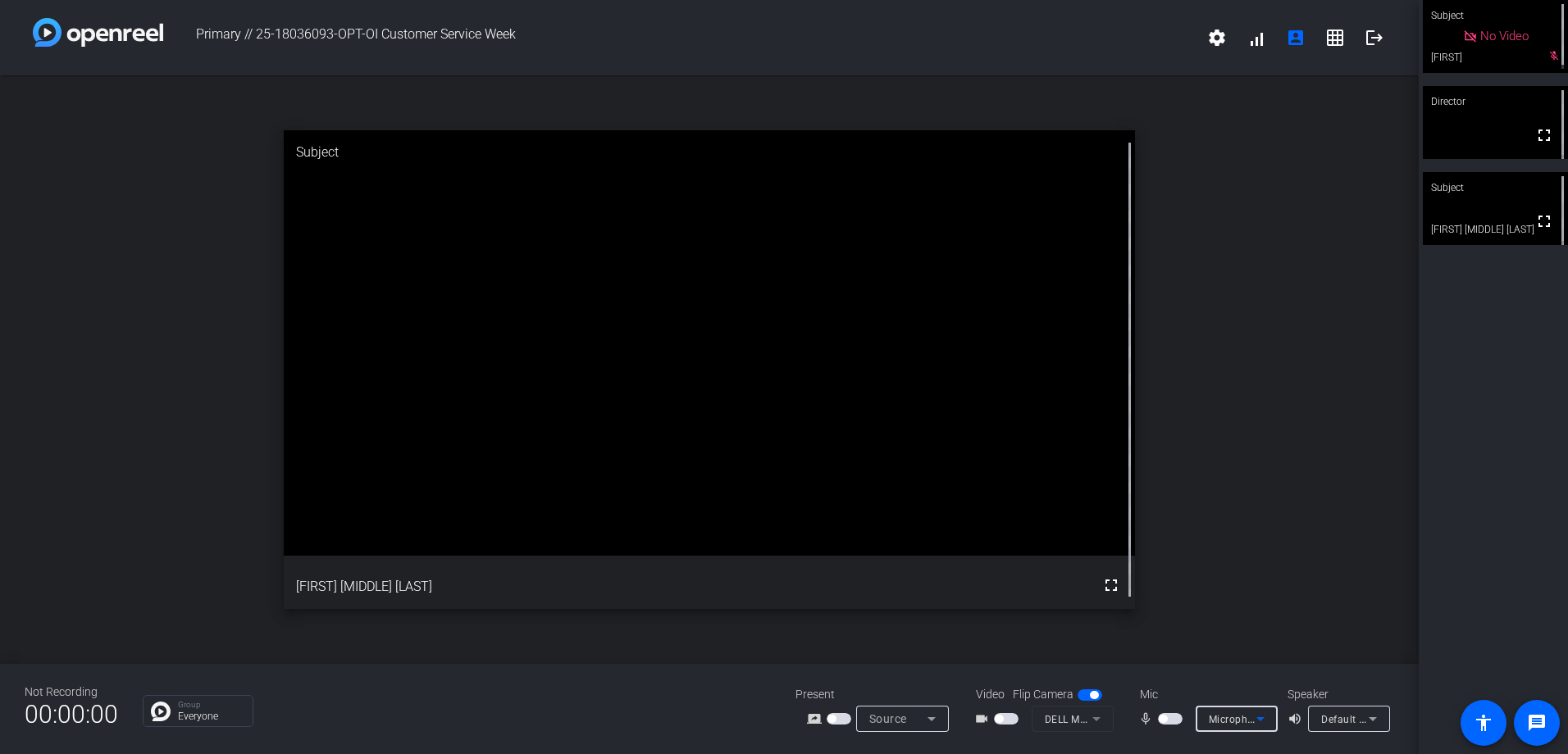 click 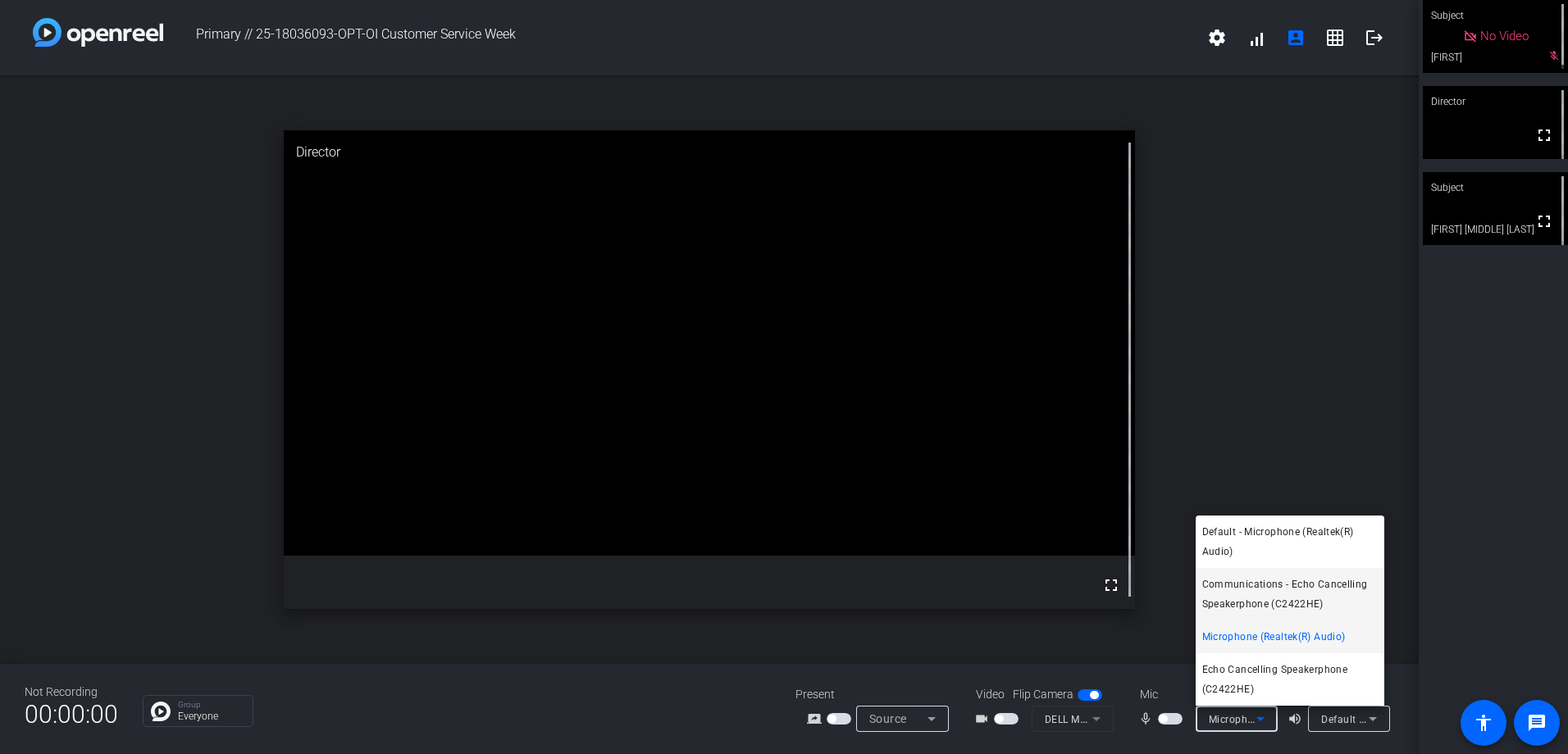 click on "Communications - Echo Cancelling Speakerphone (C2422HE)" at bounding box center [1290, 594] 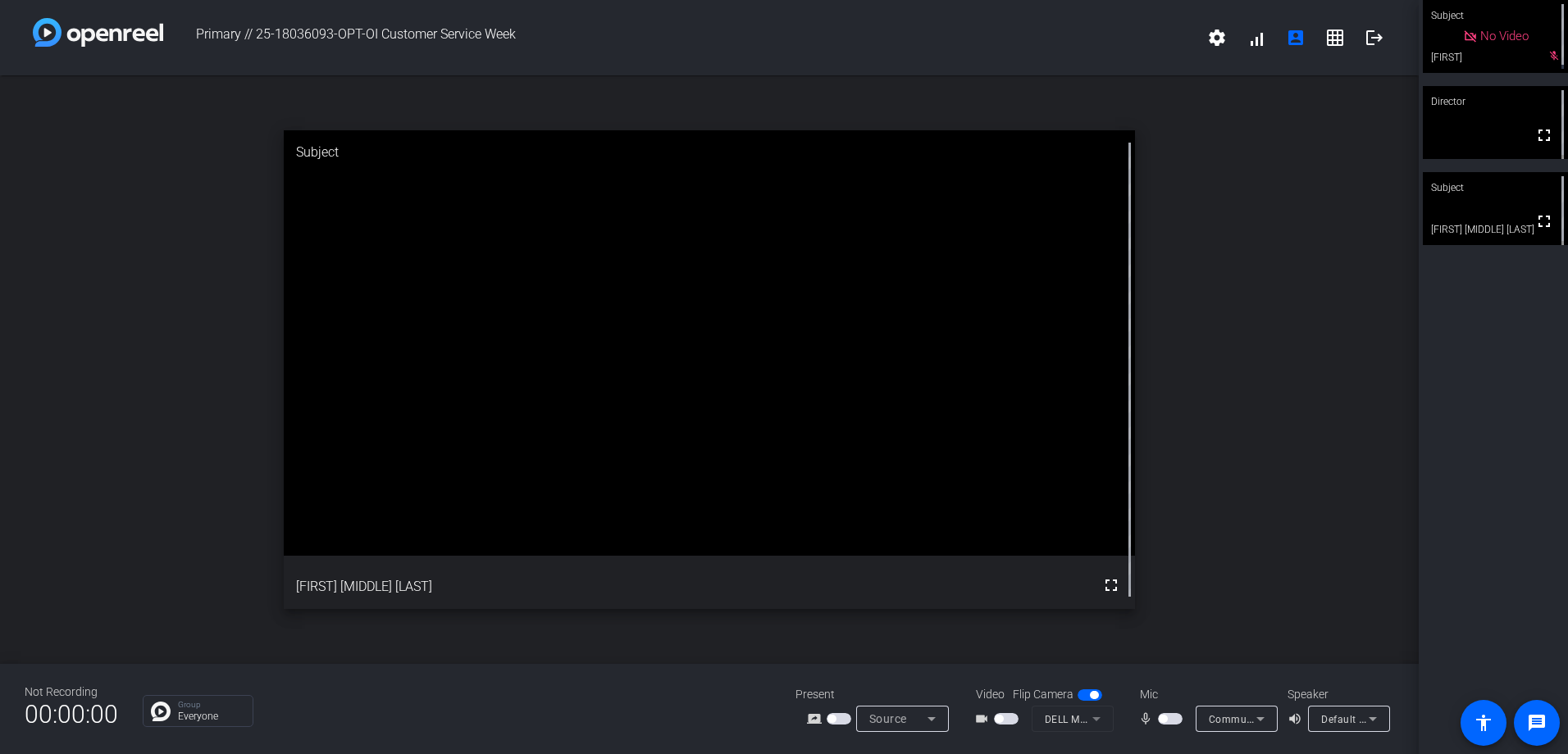 click on "open_in_new  Subject  fullscreen  [FIRST] [MIDDLE] [LAST]" 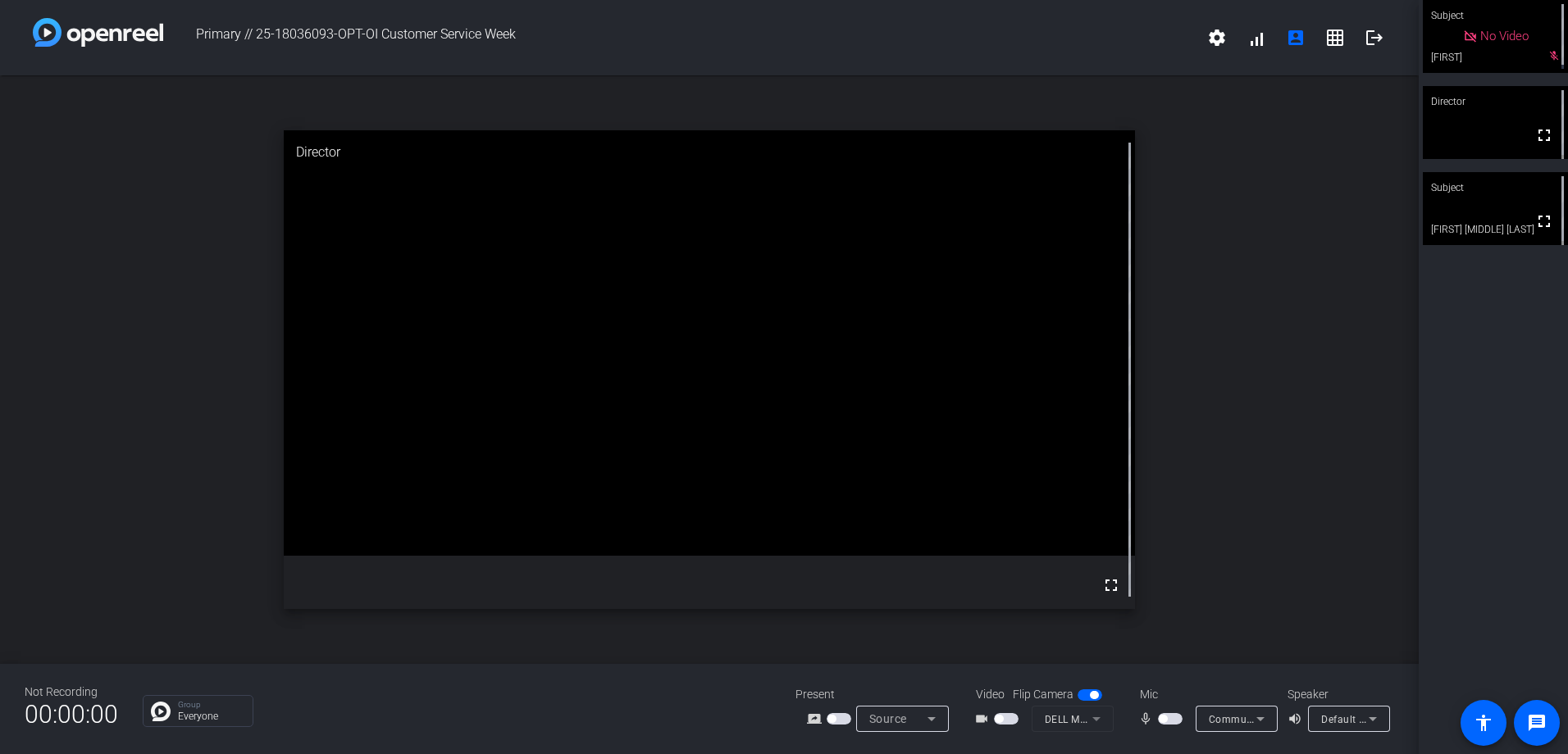 click on "Default - 3 - DELL C2422HE (AMD High Definition Audio Device)" at bounding box center (1349, 719) 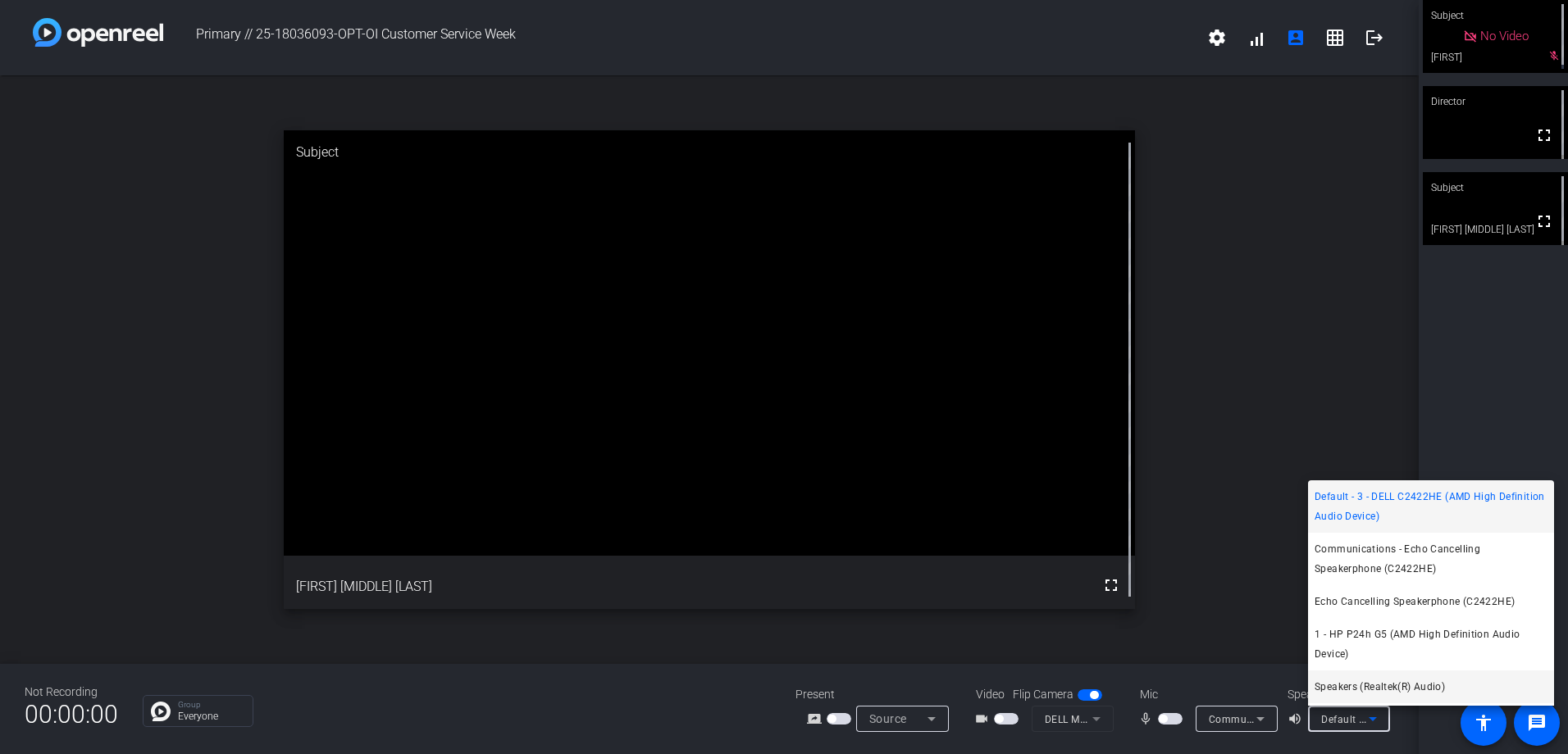 click on "Speakers (Realtek(R) Audio)" at bounding box center [1379, 687] 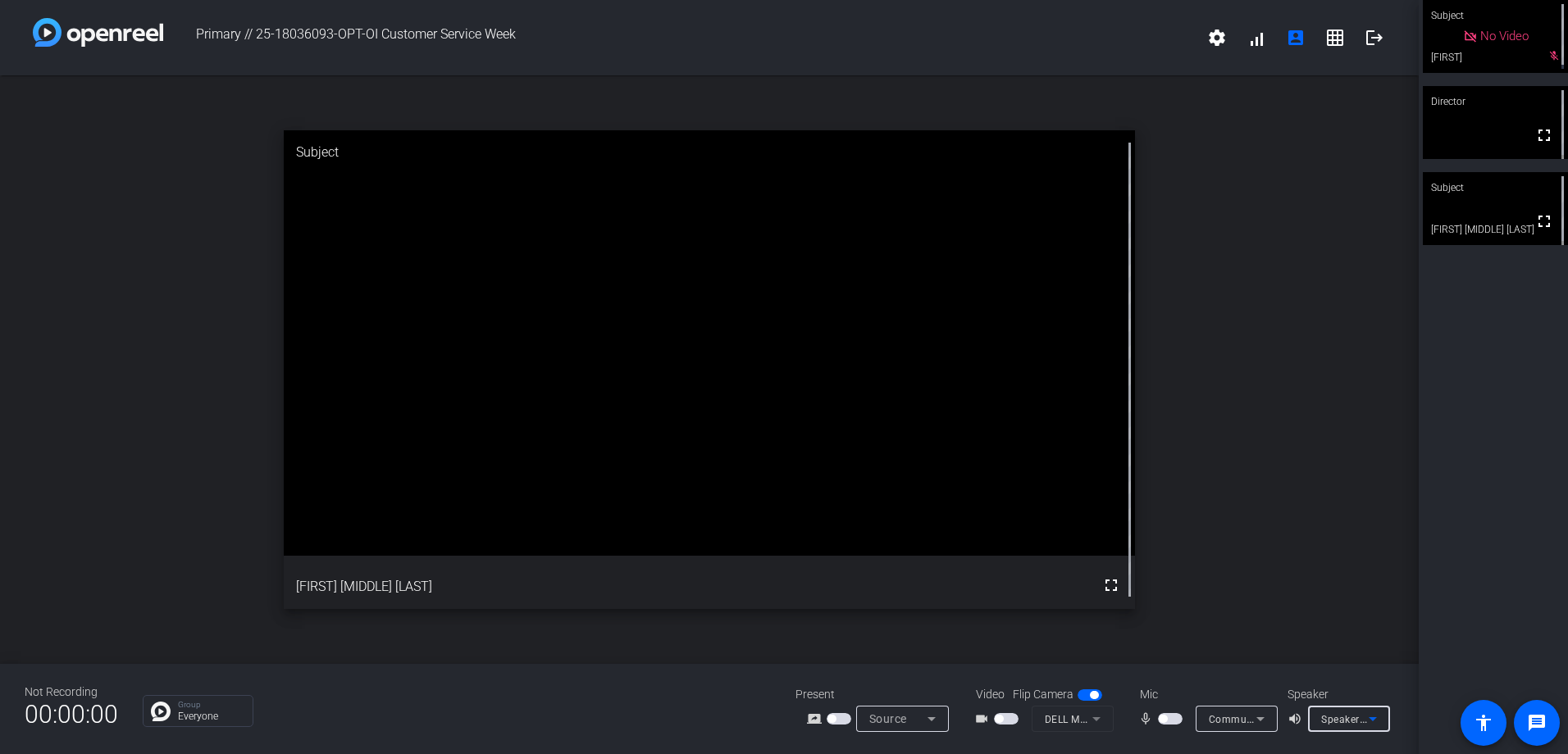 click on "Speakers (Realtek(R) Audio)" at bounding box center (1388, 719) 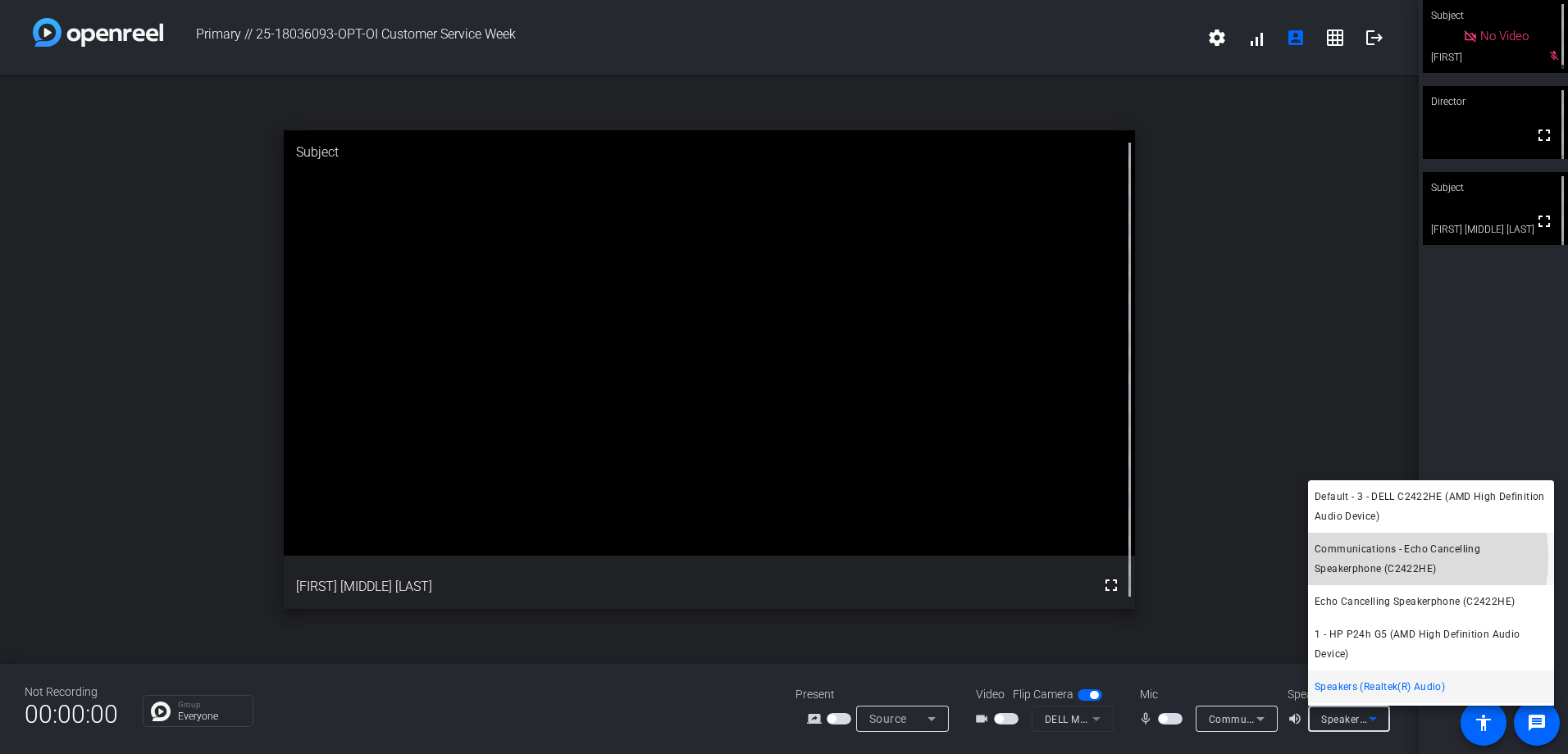 click on "Communications - Echo Cancelling Speakerphone (C2422HE)" at bounding box center [1431, 559] 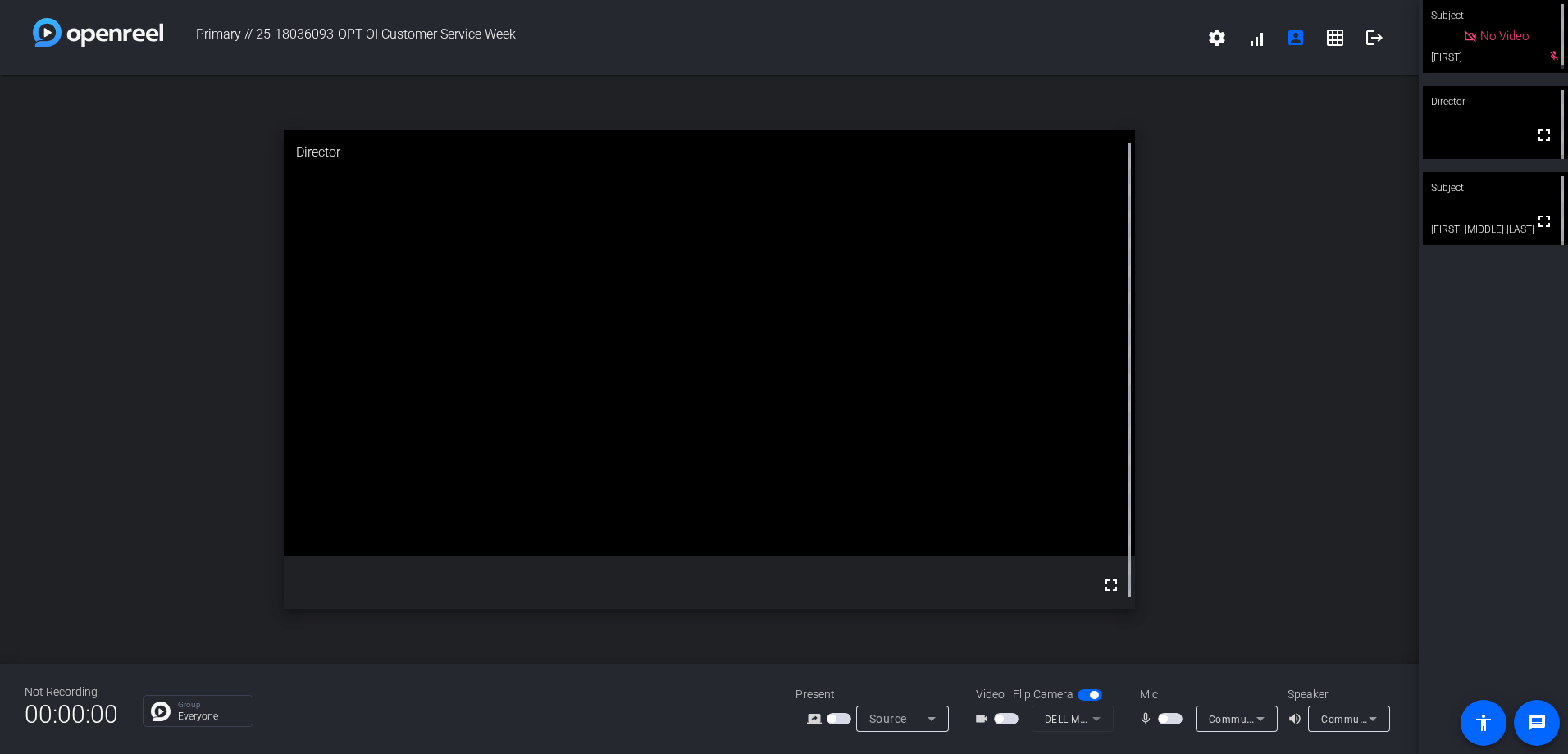 click on "open_in_new  Director  fullscreen" 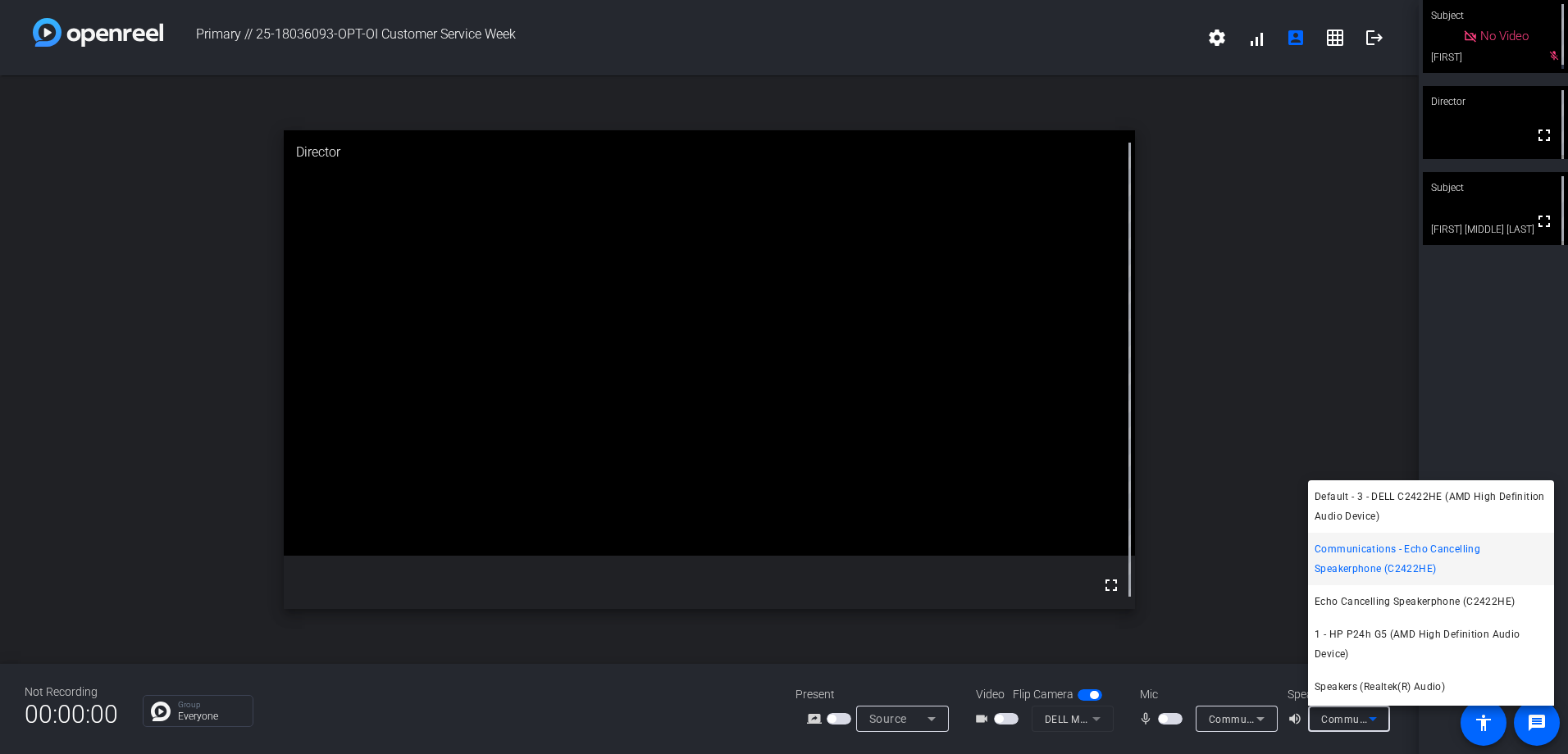 click on "Echo Cancelling Speakerphone (C2422HE)" at bounding box center [1415, 602] 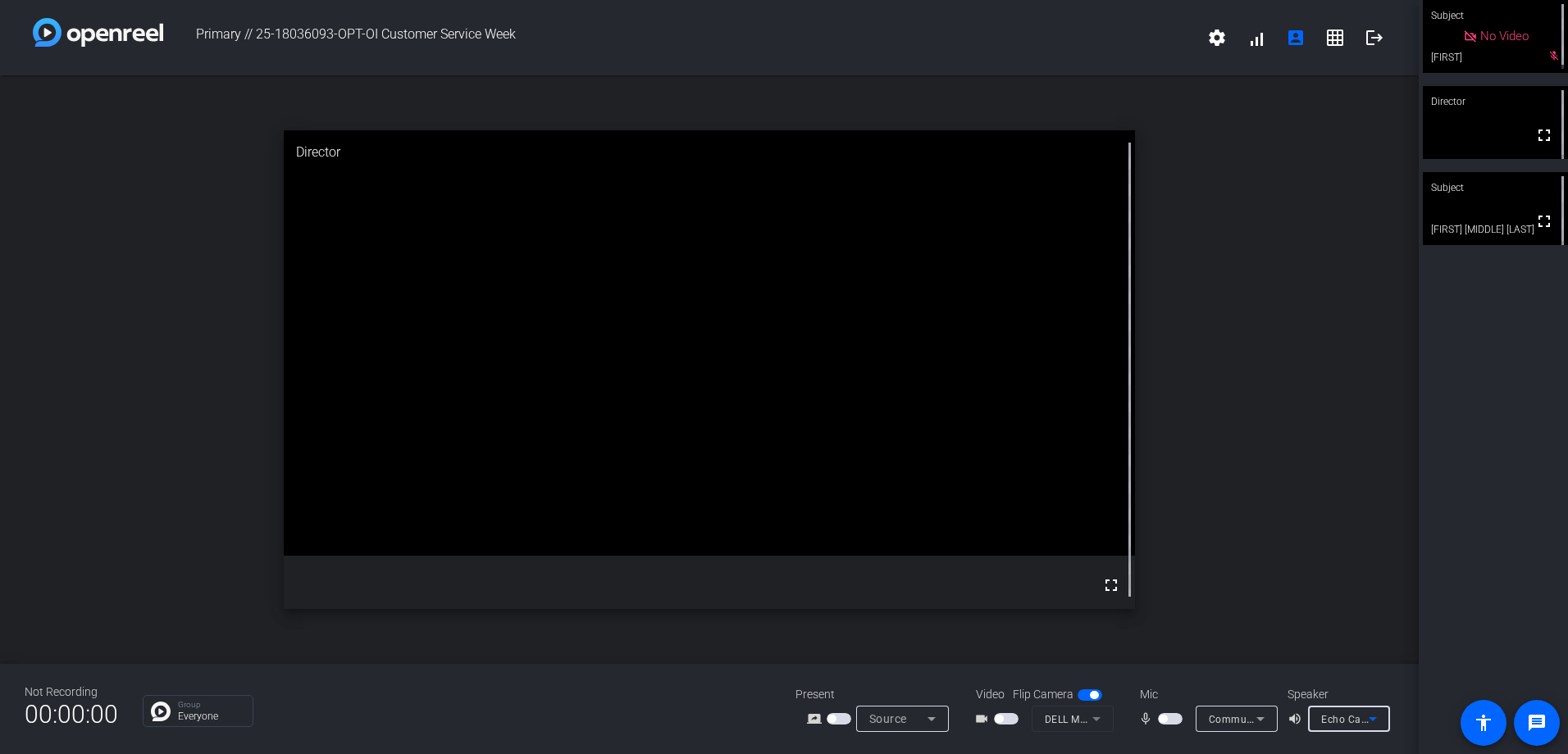 click on "Speaker volume_up Echo Cancelling Speakerphone (C2422HE)" at bounding box center (1337, 709) 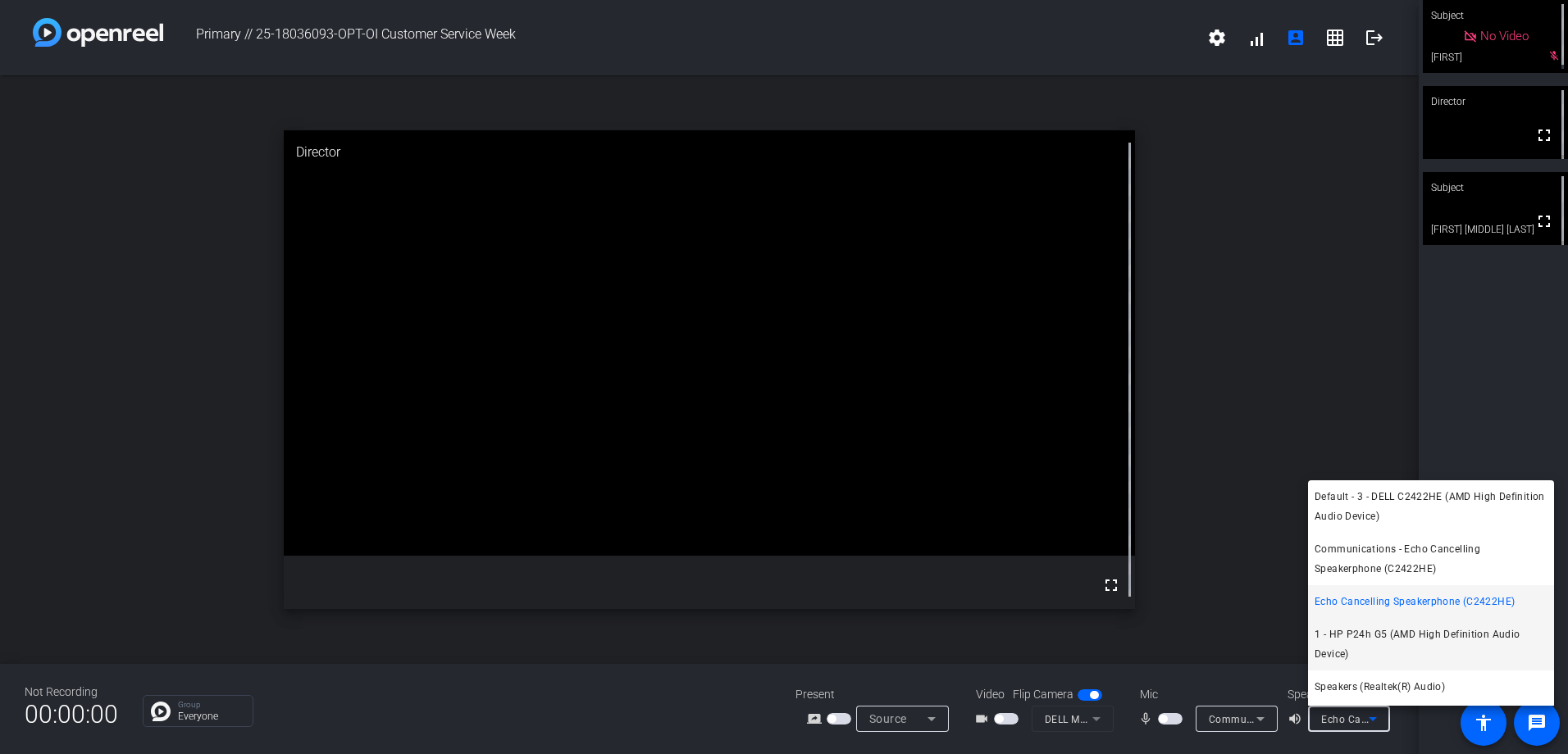 click on "1 - HP P24h G5 (AMD High Definition Audio Device)" at bounding box center [1431, 644] 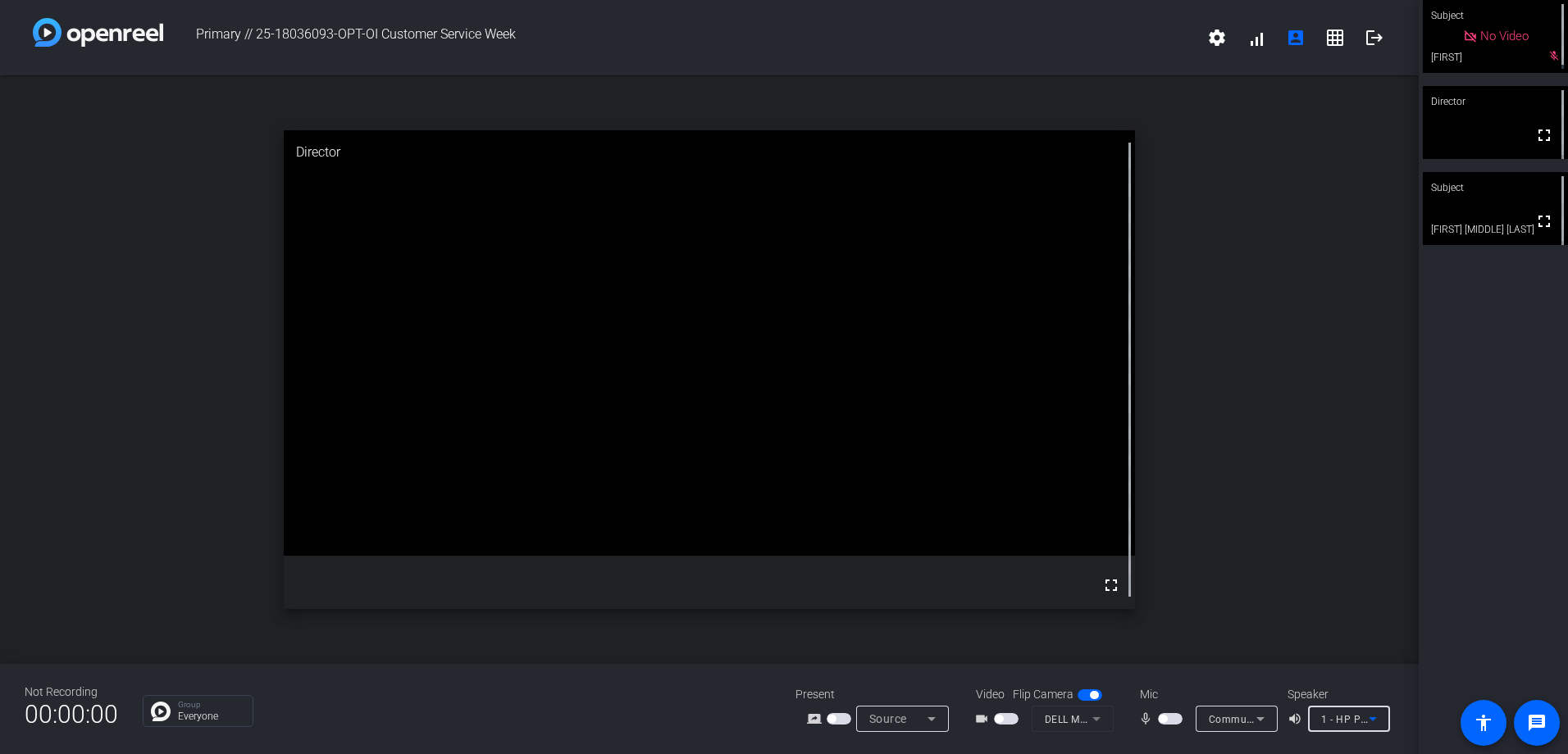 click 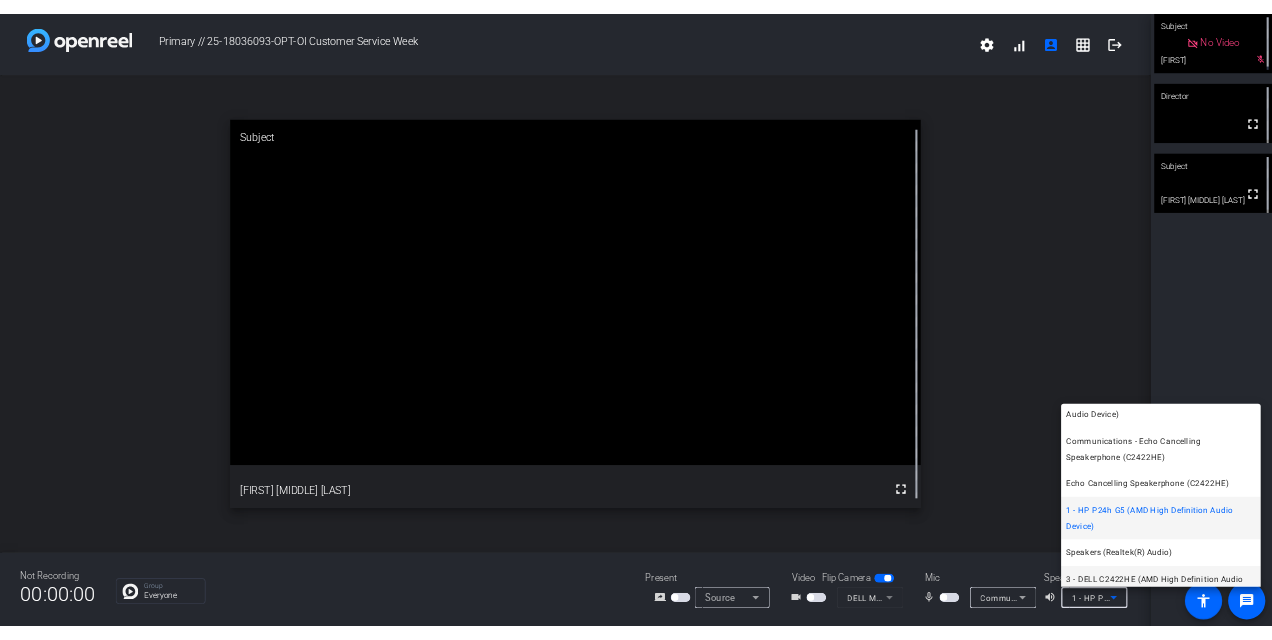 scroll, scrollTop: 0, scrollLeft: 0, axis: both 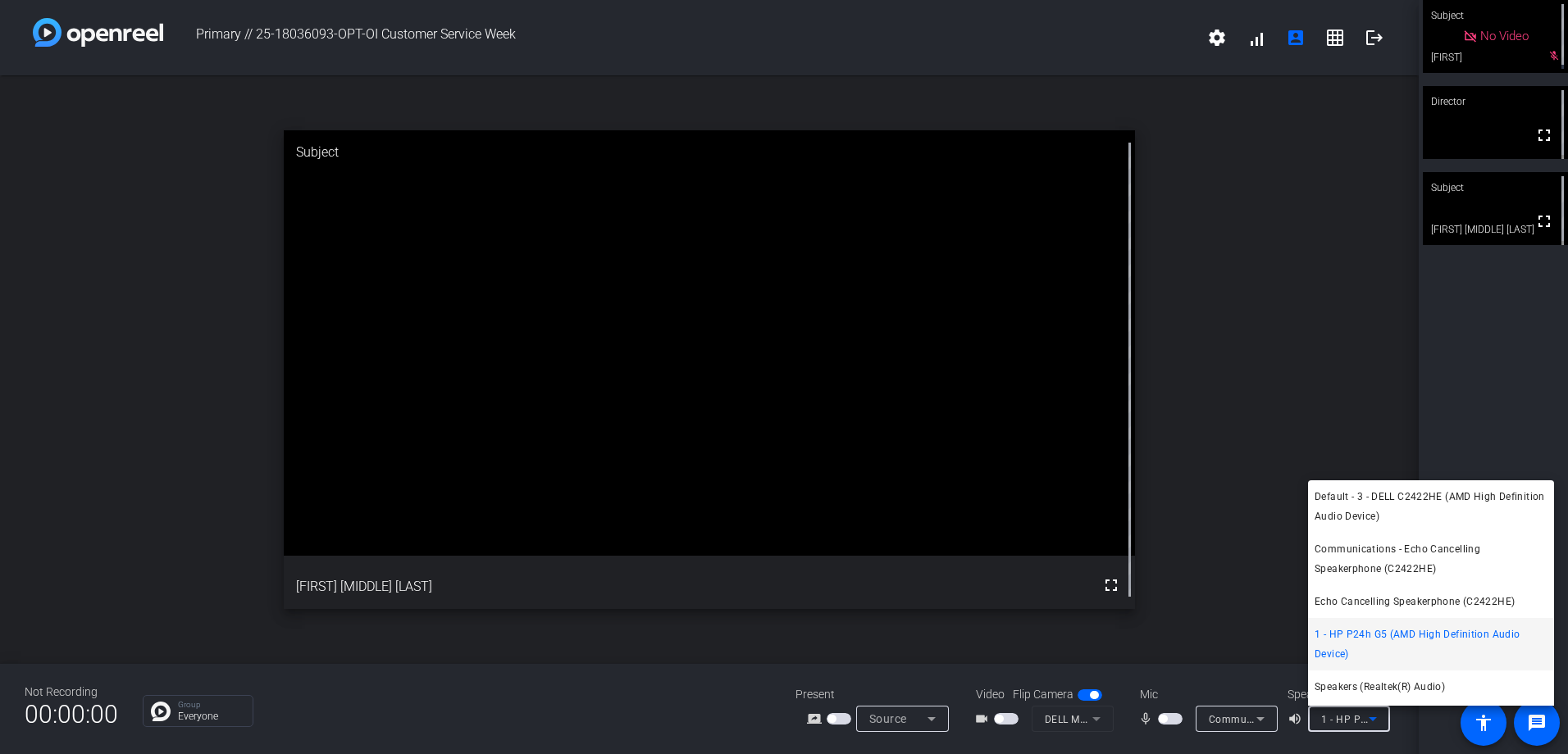 click at bounding box center [784, 377] 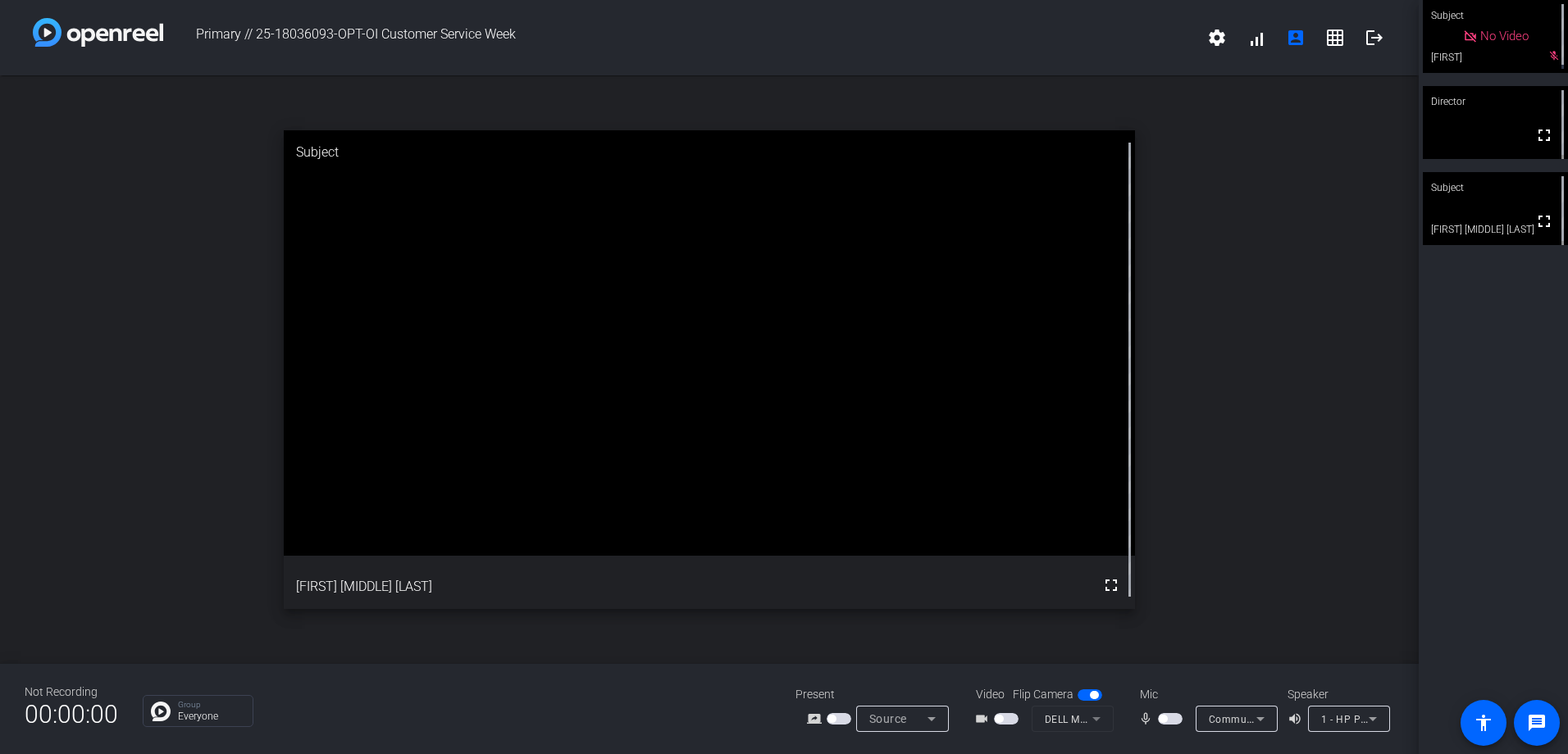 click on "logout" 